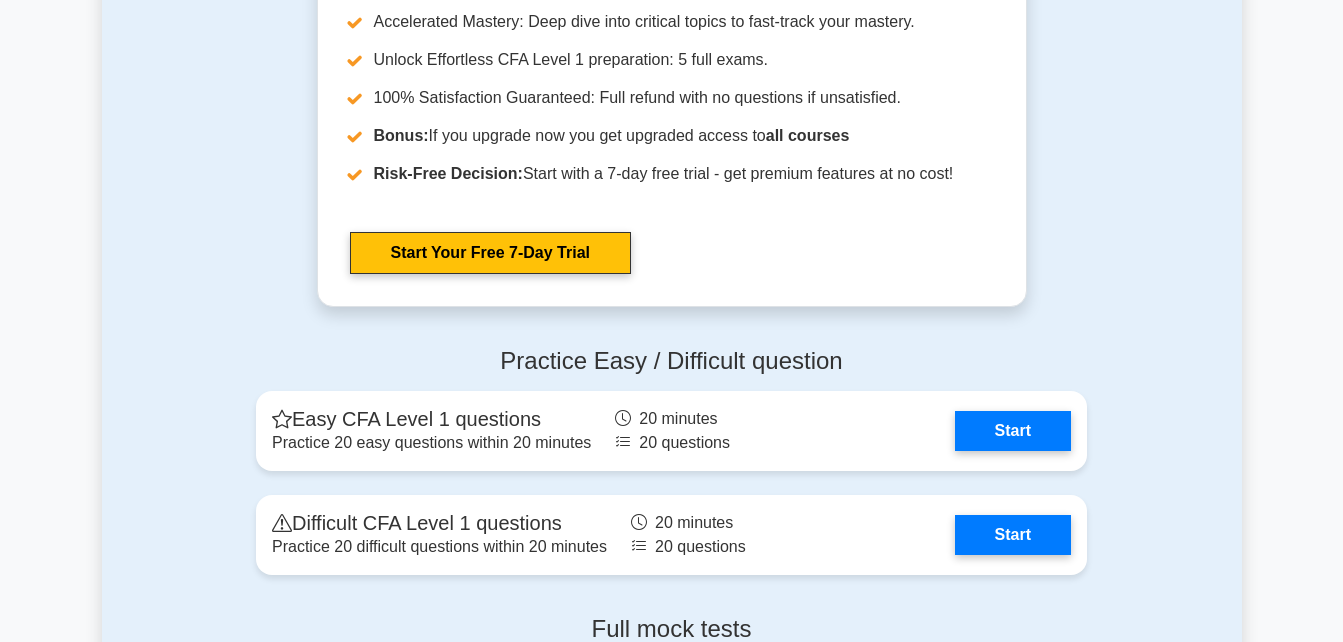 scroll, scrollTop: 2600, scrollLeft: 0, axis: vertical 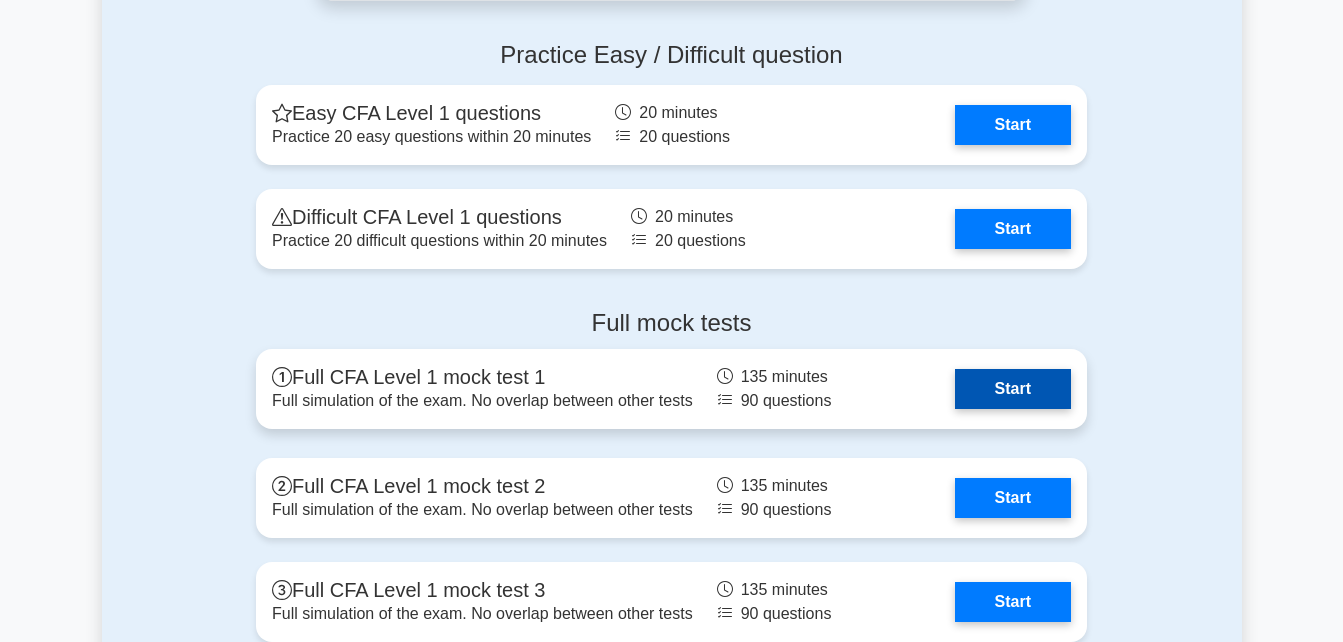 click on "Start" at bounding box center [1013, 389] 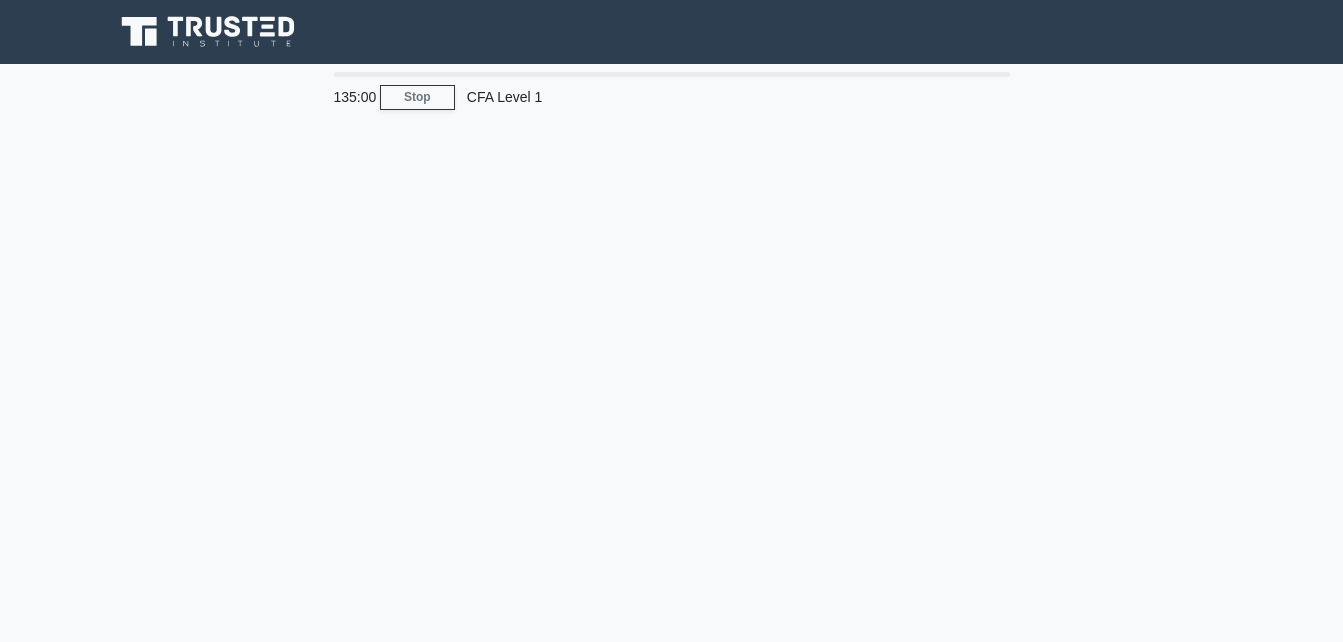 scroll, scrollTop: 0, scrollLeft: 0, axis: both 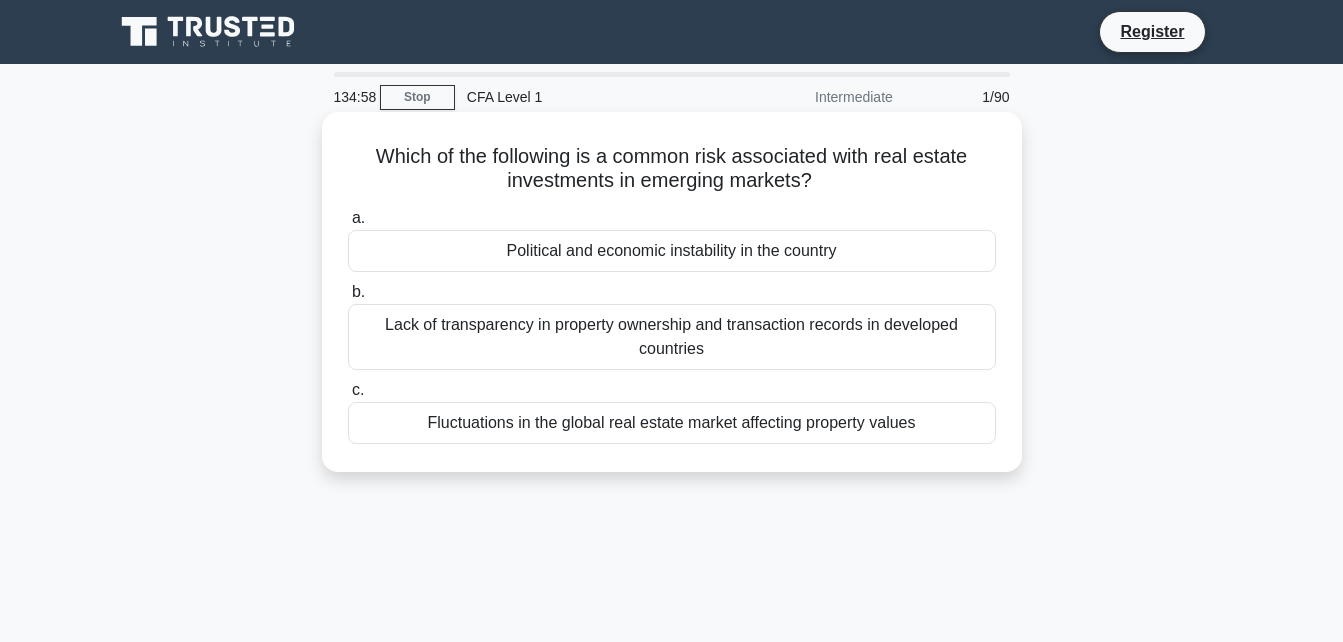 click on "Political and economic instability in the country" at bounding box center (672, 251) 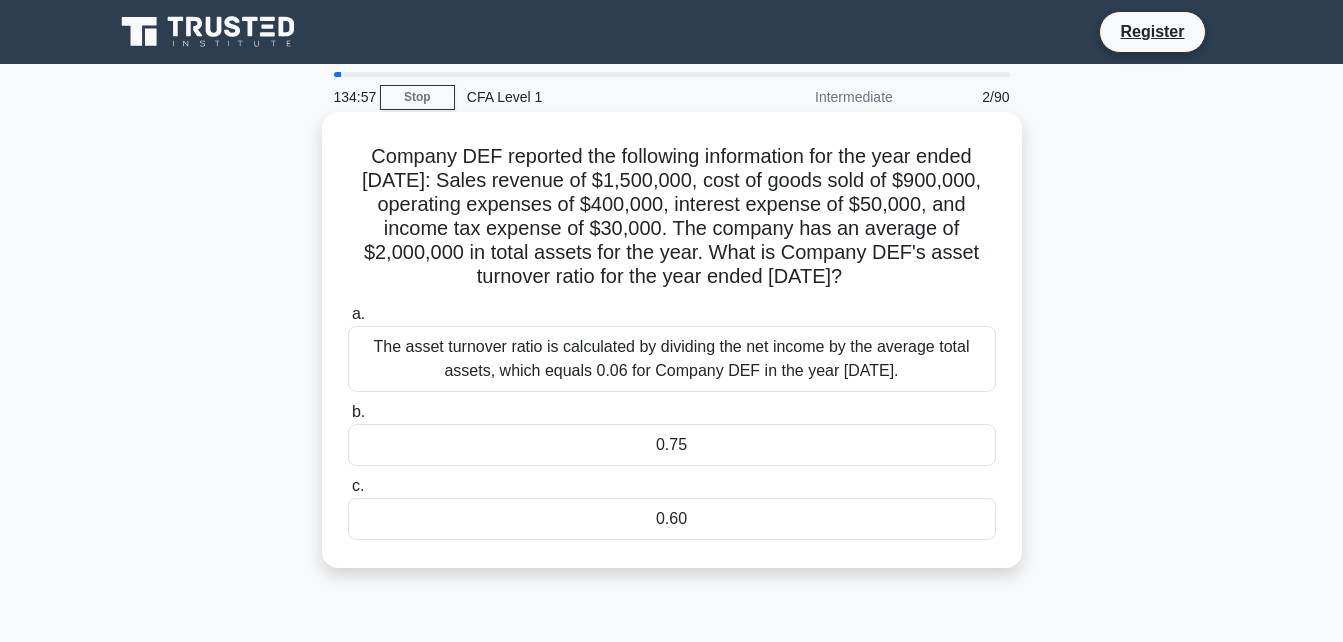 click on "0.75" at bounding box center (672, 445) 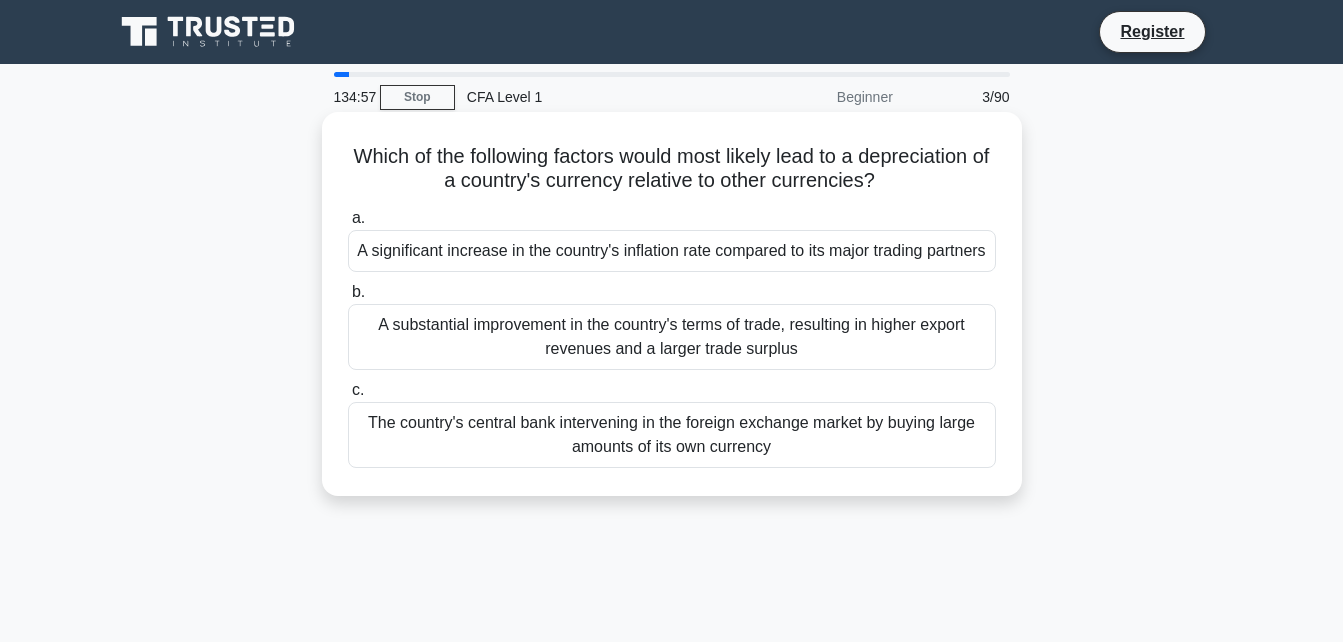 click on "The country's central bank intervening in the foreign exchange market by buying large amounts of its own currency" at bounding box center [672, 435] 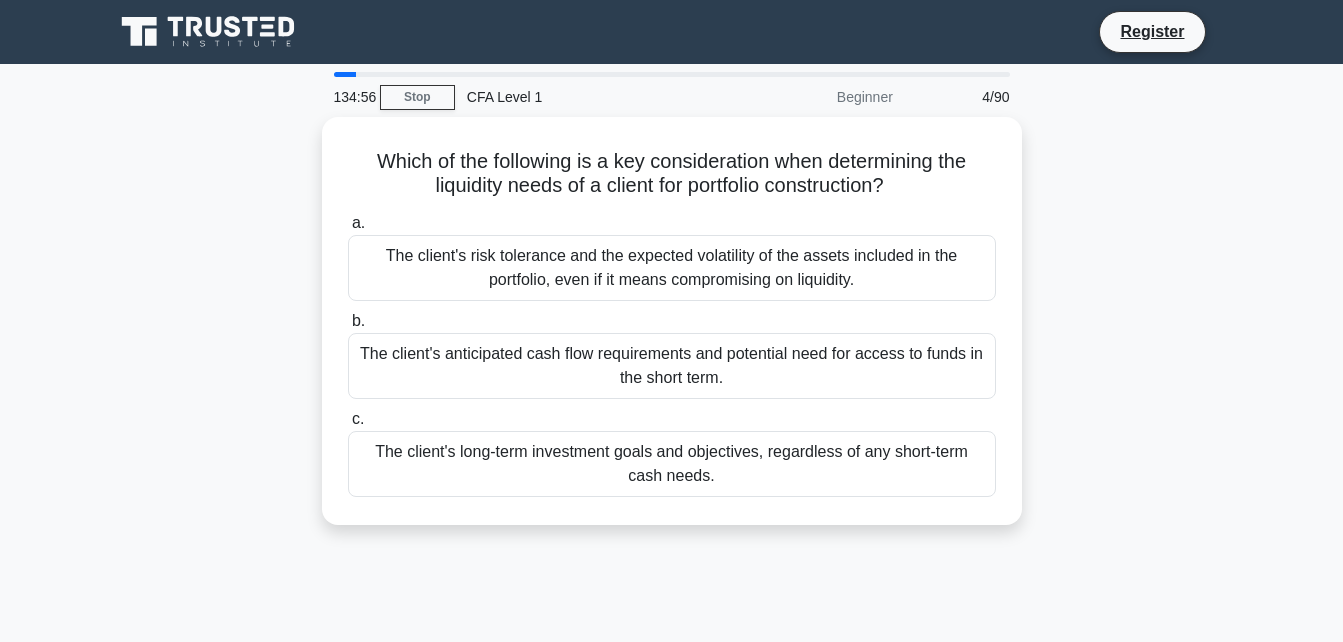 click on "The client's long-term investment goals and objectives, regardless of any short-term cash needs." at bounding box center (672, 464) 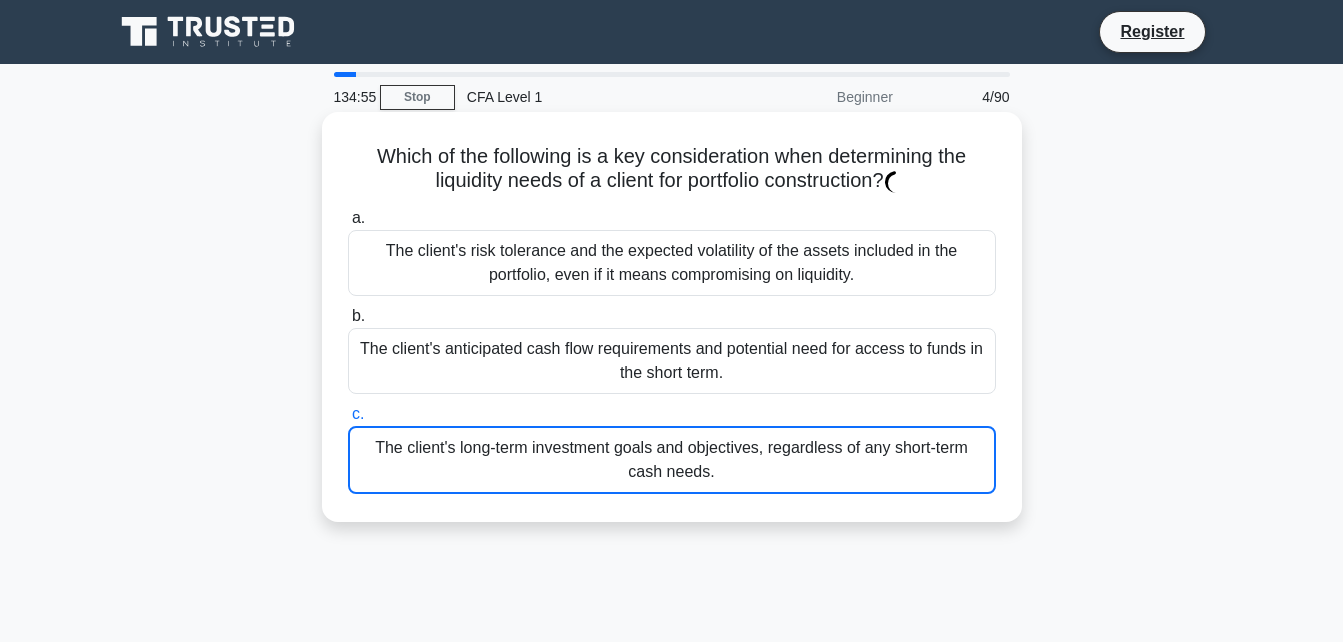 click on "The client's long-term investment goals and objectives, regardless of any short-term cash needs." at bounding box center (672, 460) 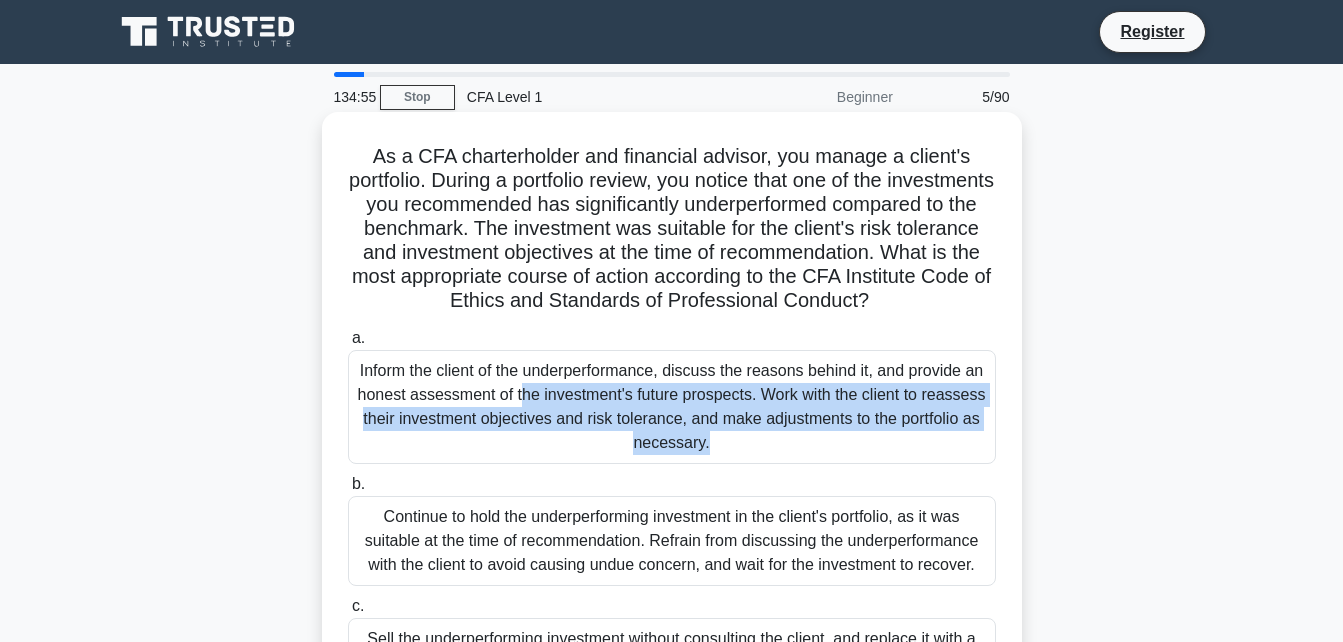 click on "Inform the client of the underperformance, discuss the reasons behind it, and provide an honest assessment of the investment's future prospects. Work with the client to reassess their investment objectives and risk tolerance, and make adjustments to the portfolio as necessary." at bounding box center [672, 407] 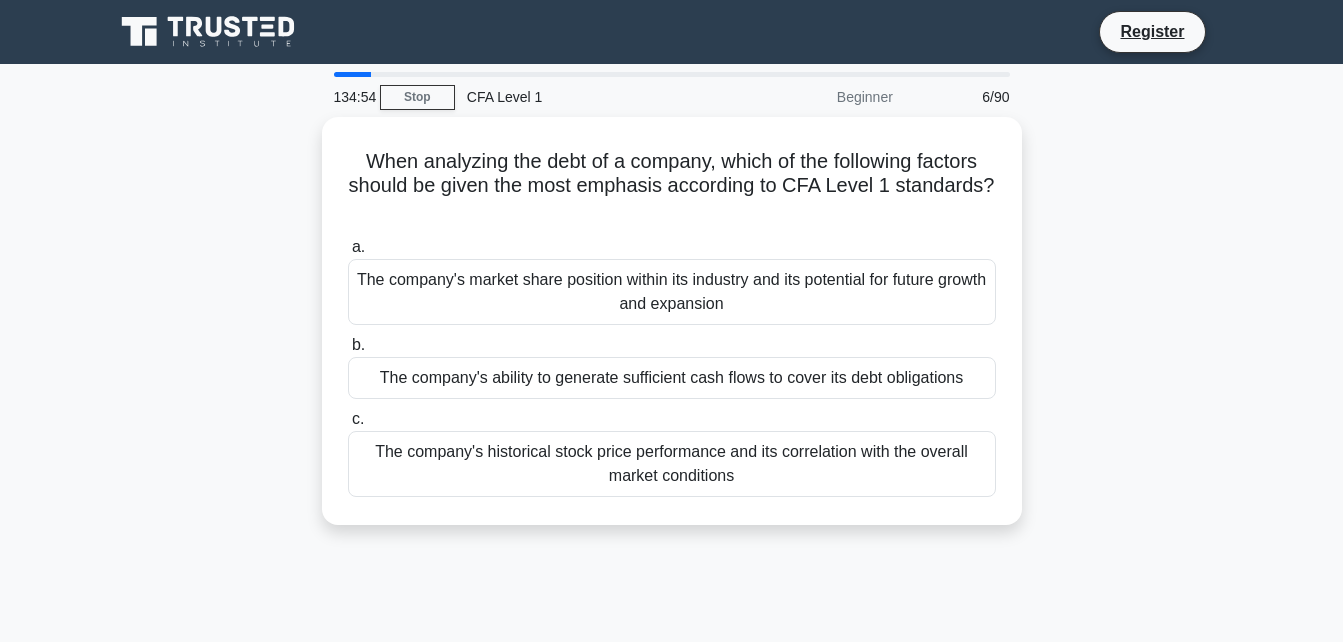 click on "The company's historical stock price performance and its correlation with the overall market conditions" at bounding box center [672, 464] 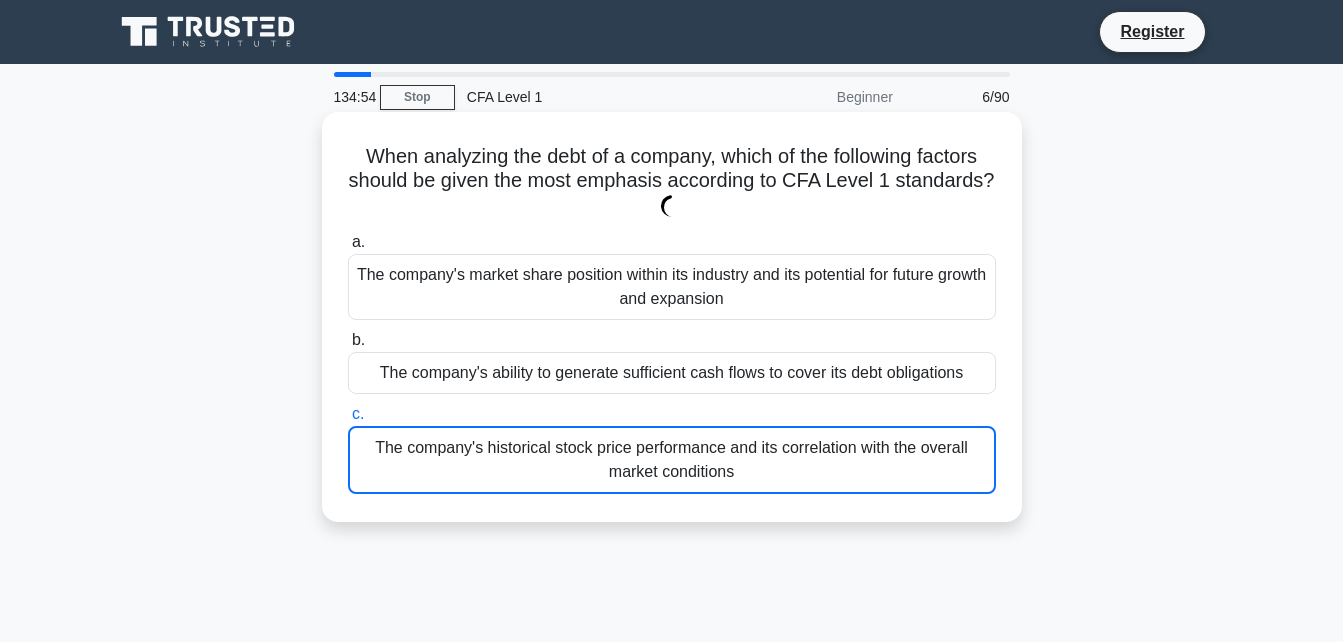 click on "The company's historical stock price performance and its correlation with the overall market conditions" at bounding box center (672, 460) 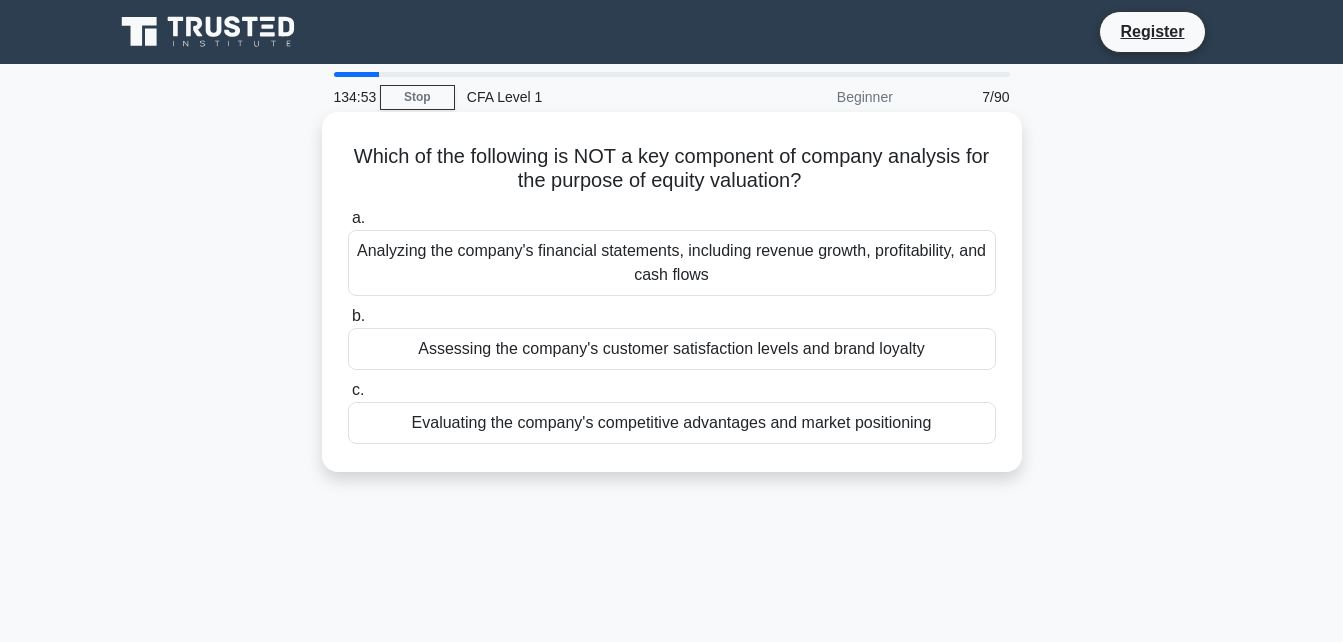 drag, startPoint x: 724, startPoint y: 460, endPoint x: 735, endPoint y: 424, distance: 37.64306 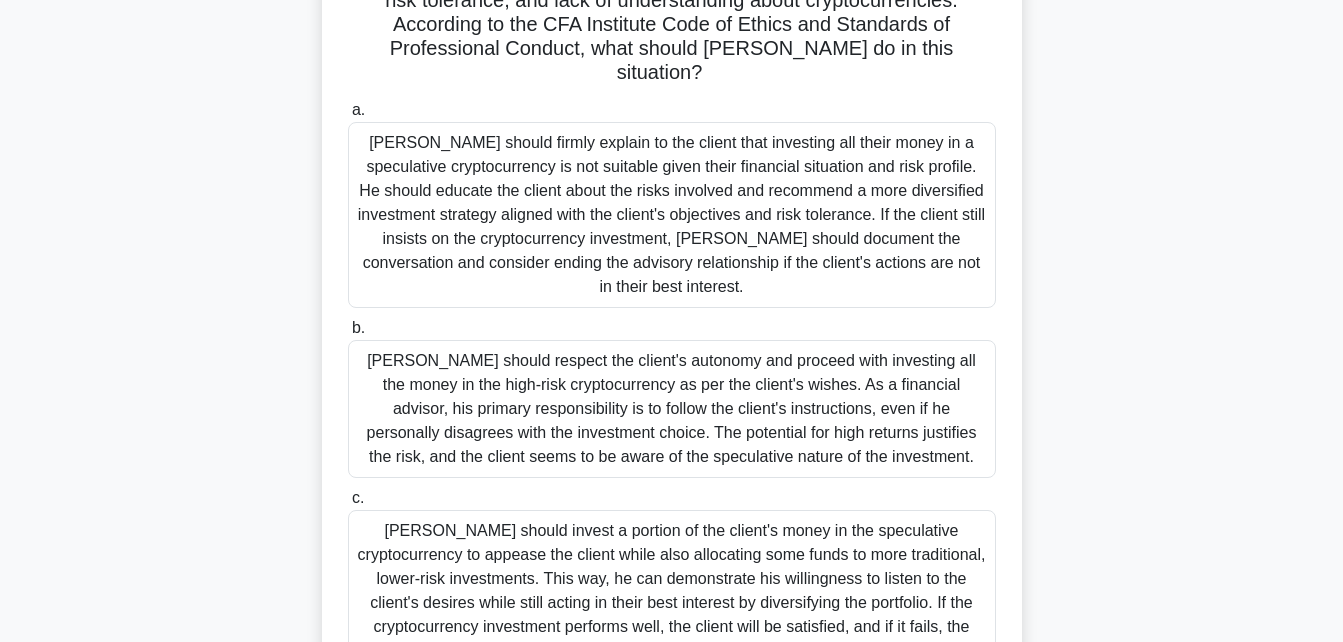 click on "Matthew should respect the client's autonomy and proceed with investing all the money in the high-risk cryptocurrency as per the client's wishes. As a financial advisor, his primary responsibility is to follow the client's instructions, even if he personally disagrees with the investment choice. The potential for high returns justifies the risk, and the client seems to be aware of the speculative nature of the investment." at bounding box center (672, 409) 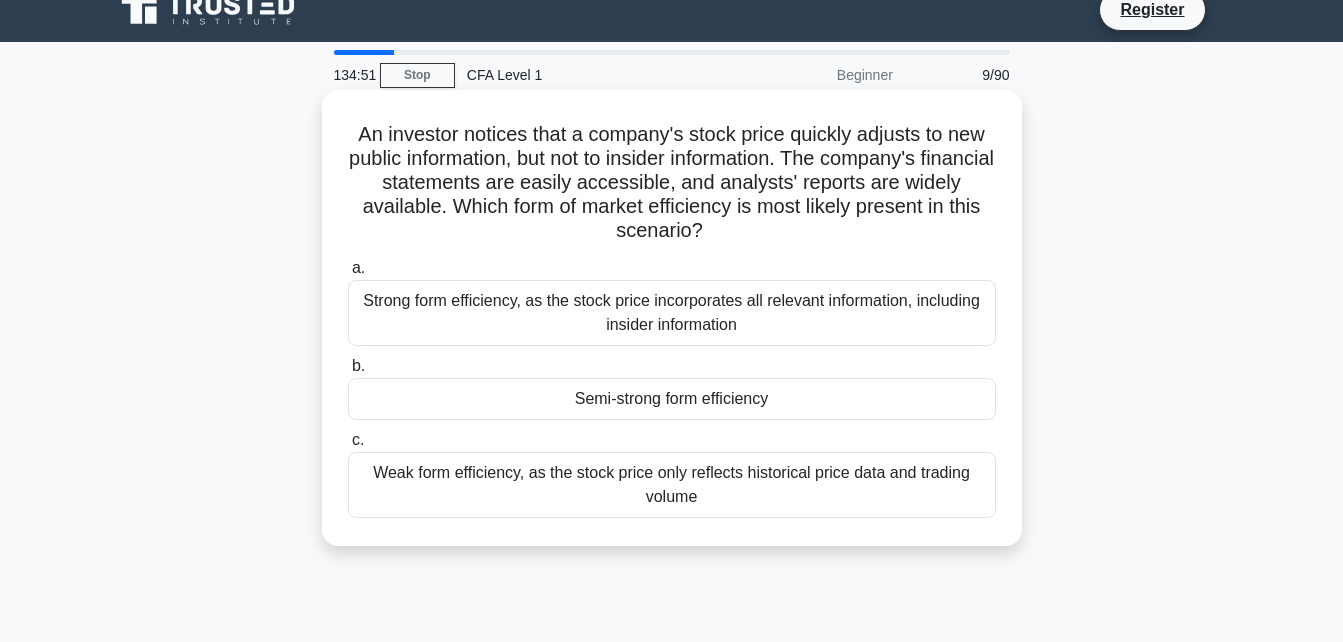 scroll, scrollTop: 0, scrollLeft: 0, axis: both 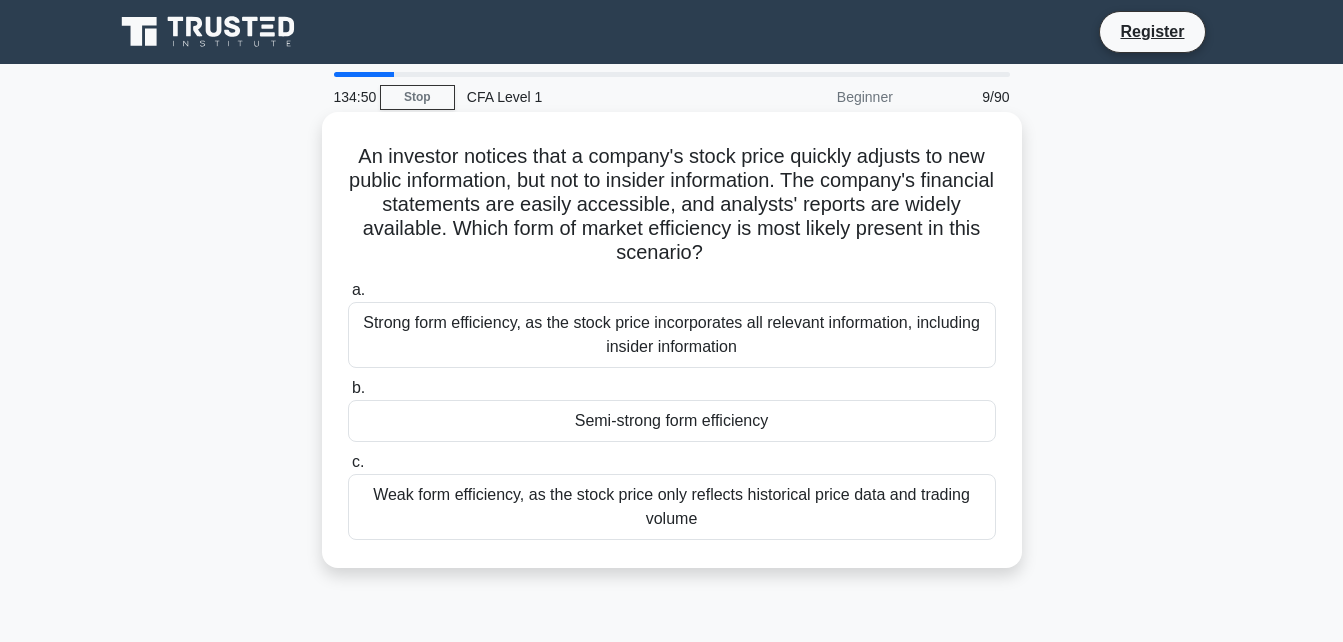 click on "Semi-strong form efficiency" at bounding box center (672, 421) 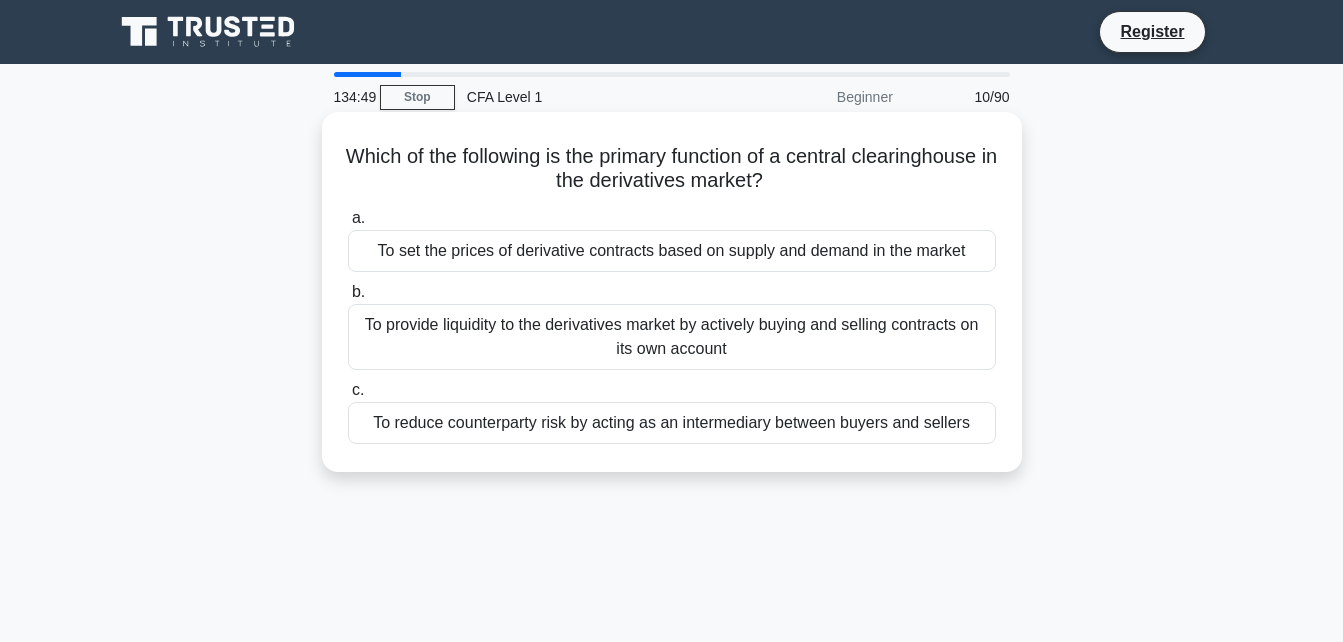 click on "c.
To reduce counterparty risk by acting as an intermediary between buyers and sellers" at bounding box center [672, 411] 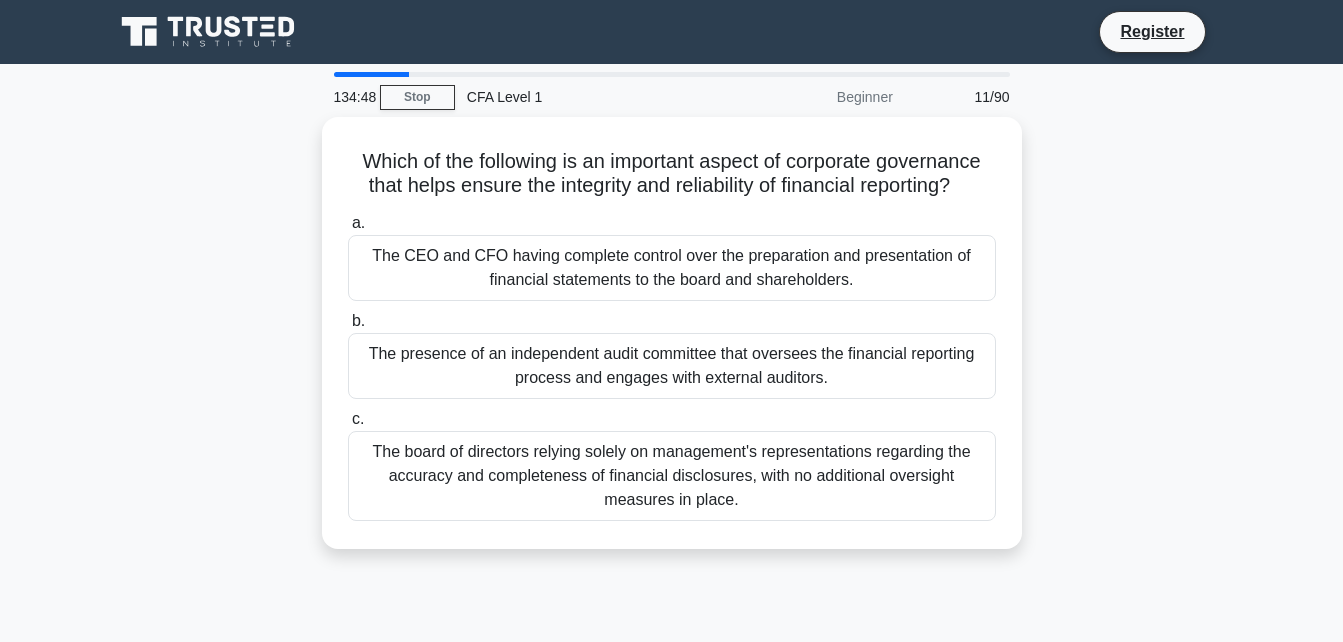 click on "The presence of an independent audit committee that oversees the financial reporting process and engages with external auditors." at bounding box center (672, 366) 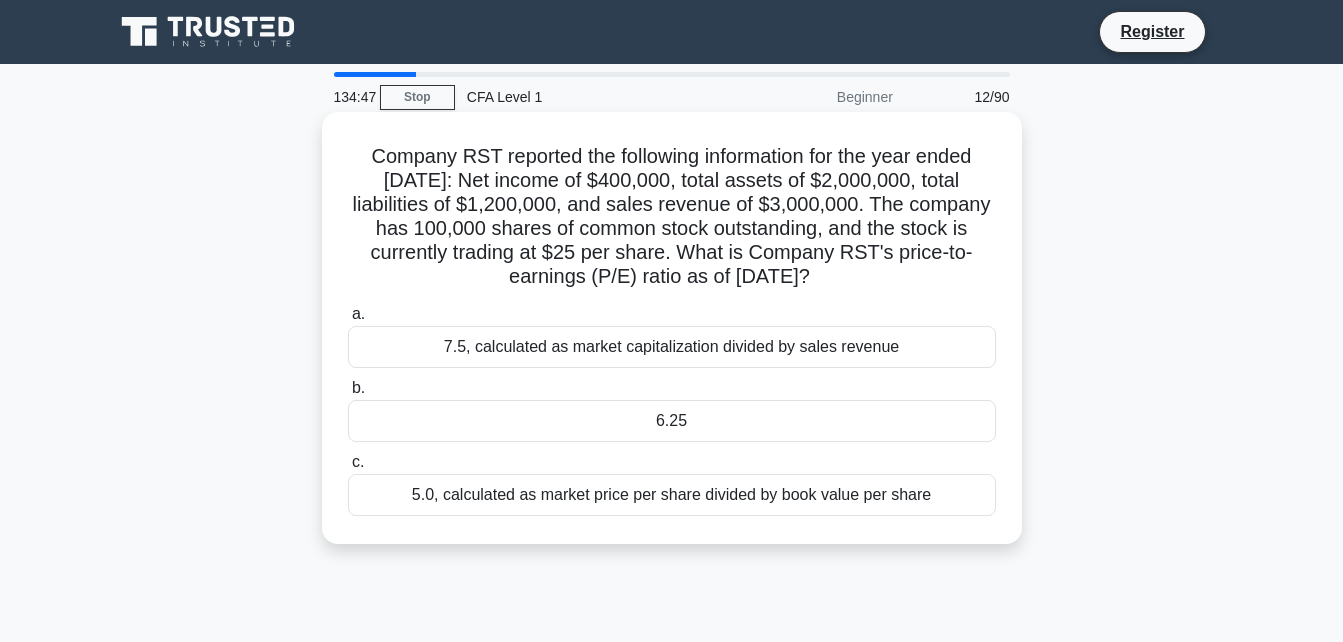 click on "6.25" at bounding box center (672, 421) 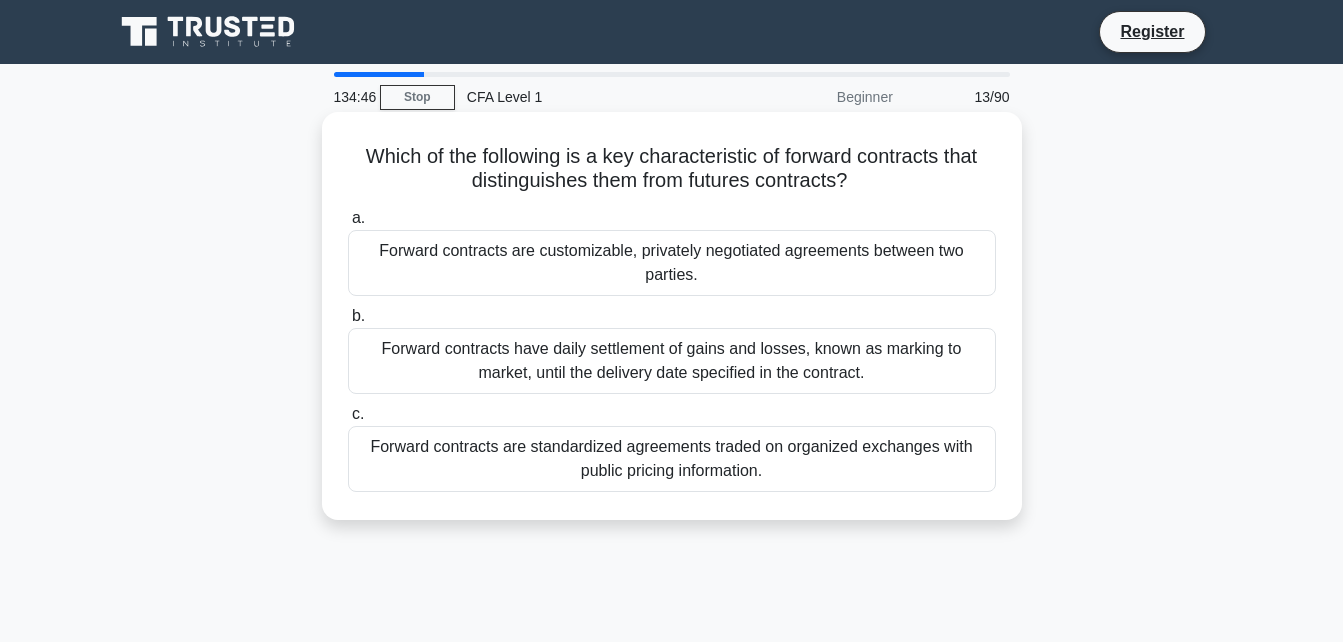 click on "Forward contracts are standardized agreements traded on organized exchanges with public pricing information." at bounding box center (672, 459) 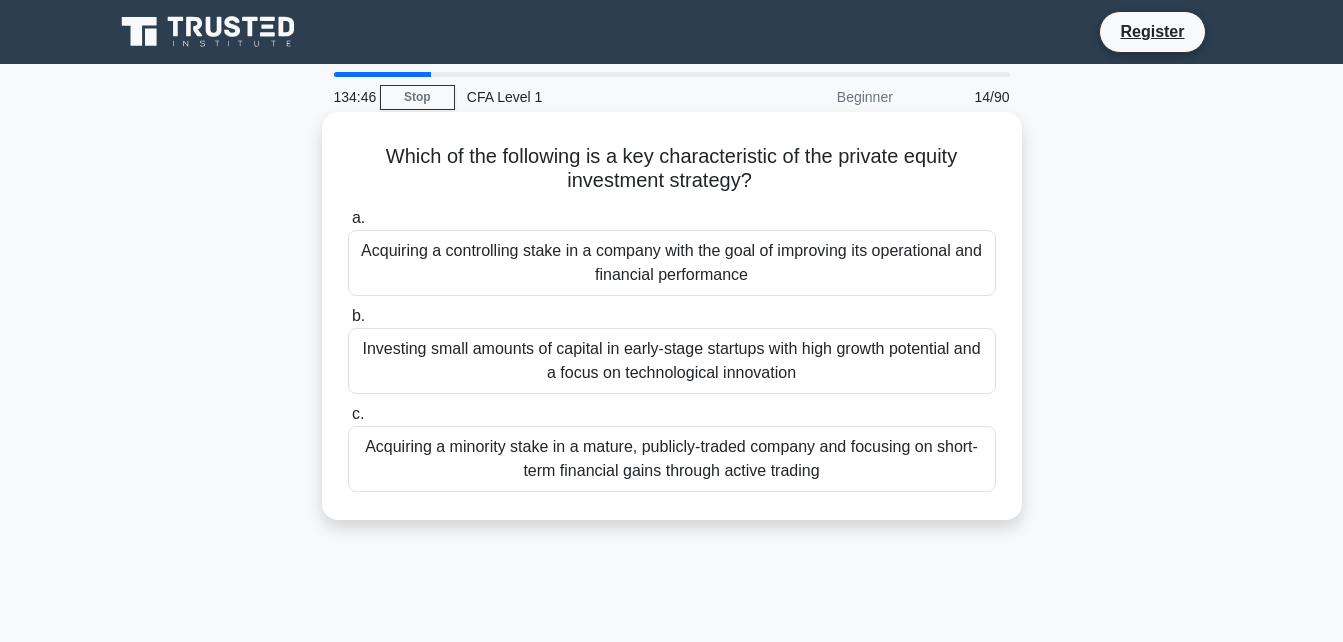 click on "Acquiring a minority stake in a mature, publicly-traded company and focusing on short-term financial gains through active trading" at bounding box center [672, 459] 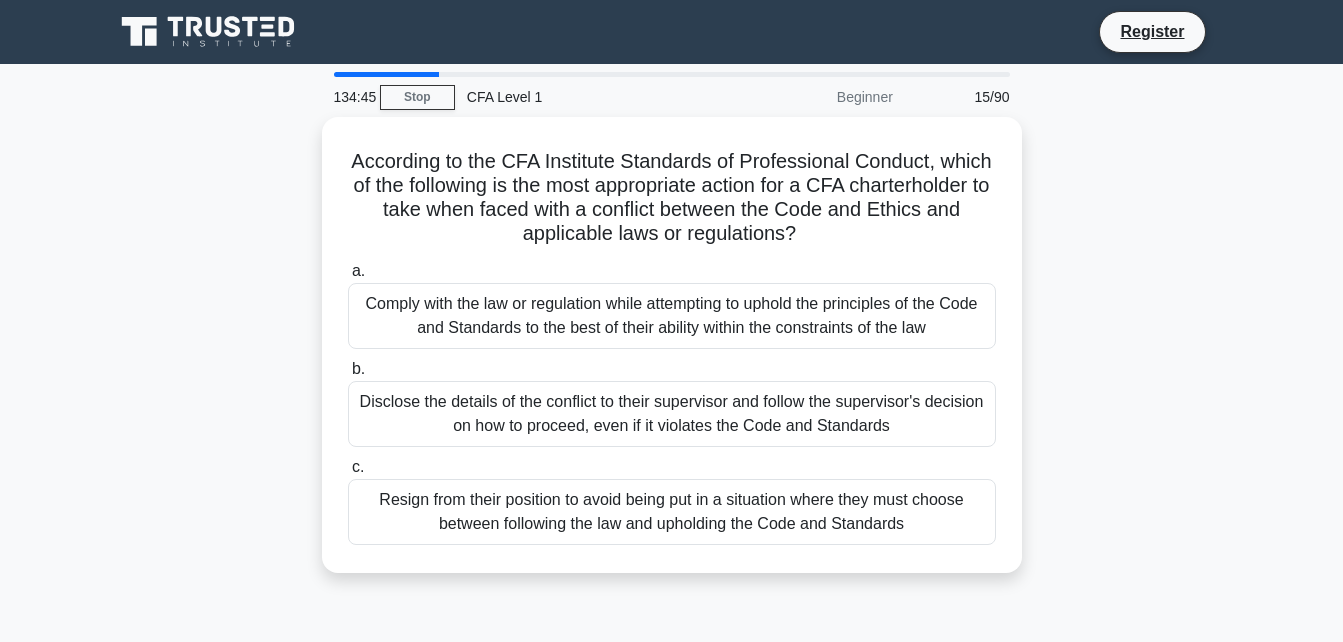 click on "c.
Resign from their position to avoid being put in a situation where they must choose between following the law and upholding the Code and Standards" at bounding box center [672, 500] 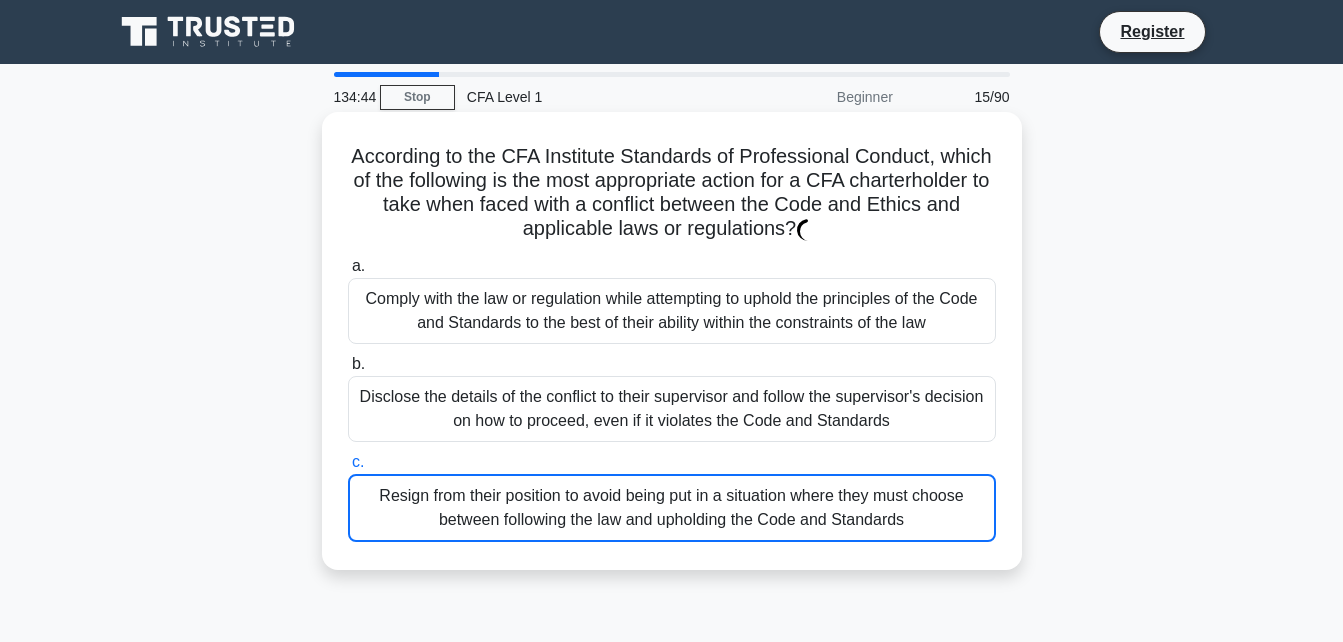click on "Disclose the details of the conflict to their supervisor and follow the supervisor's decision on how to proceed, even if it violates the Code and Standards" at bounding box center (672, 409) 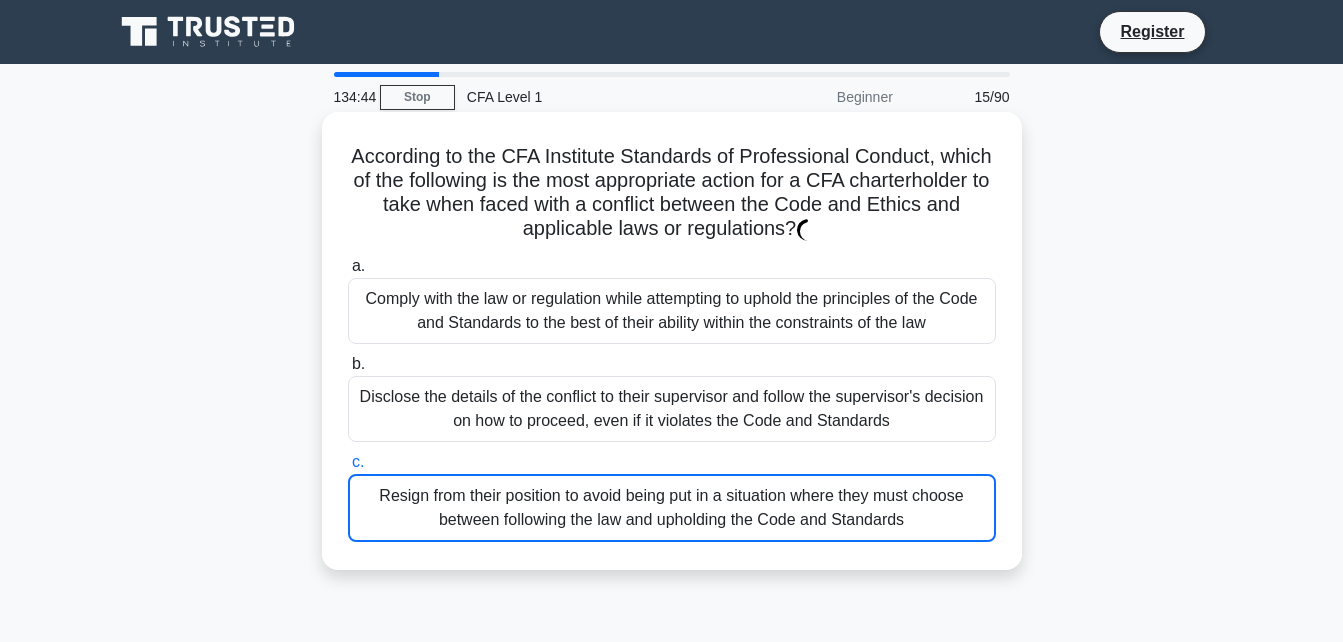 click on "b.
Disclose the details of the conflict to their supervisor and follow the supervisor's decision on how to proceed, even if it violates the Code and Standards" at bounding box center [348, 364] 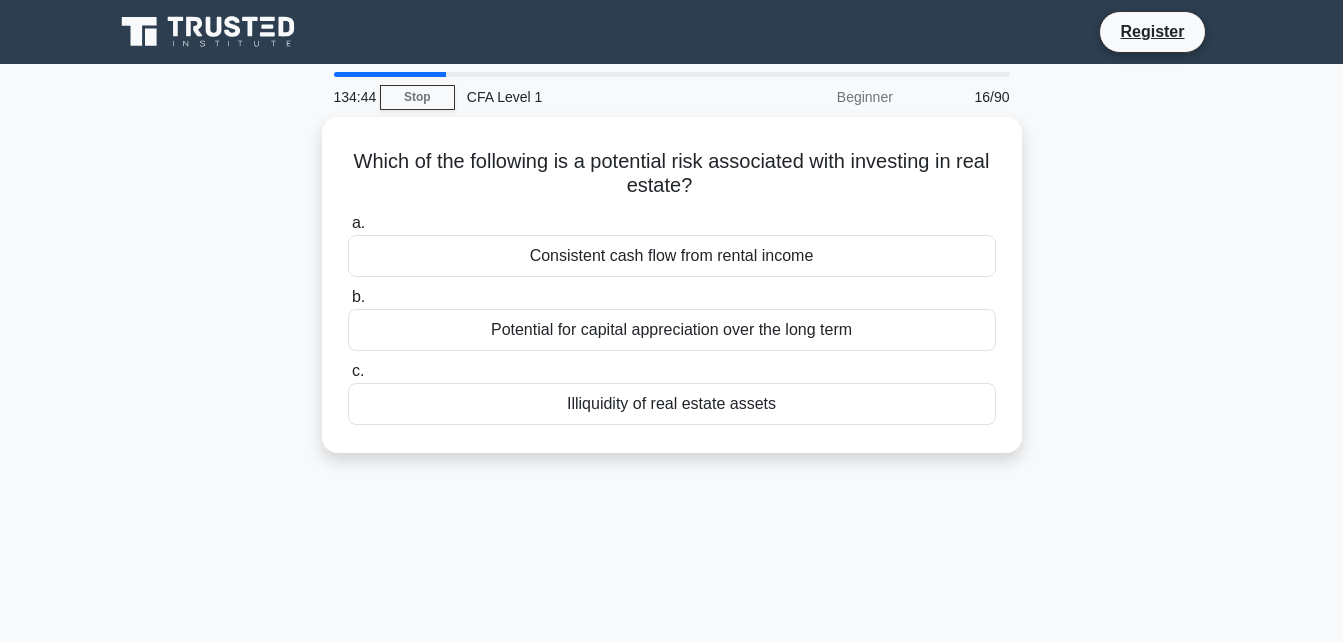 click on "Illiquidity of real estate assets" at bounding box center (672, 404) 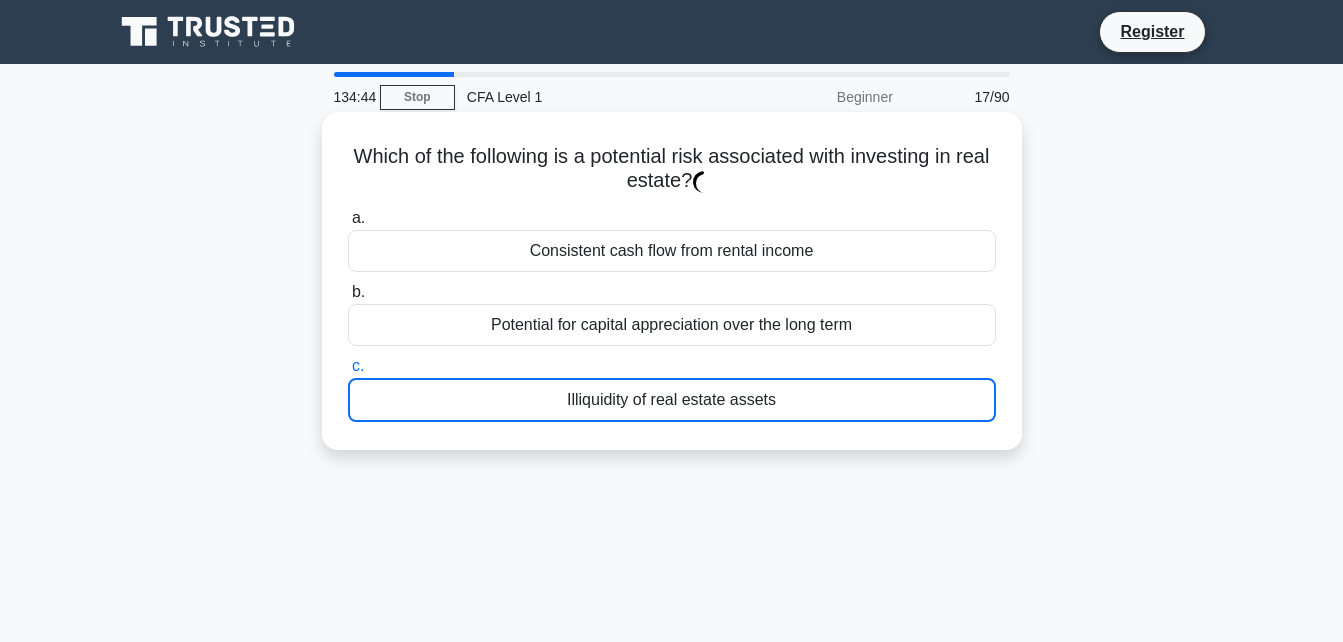 click on "Illiquidity of real estate assets" at bounding box center [672, 400] 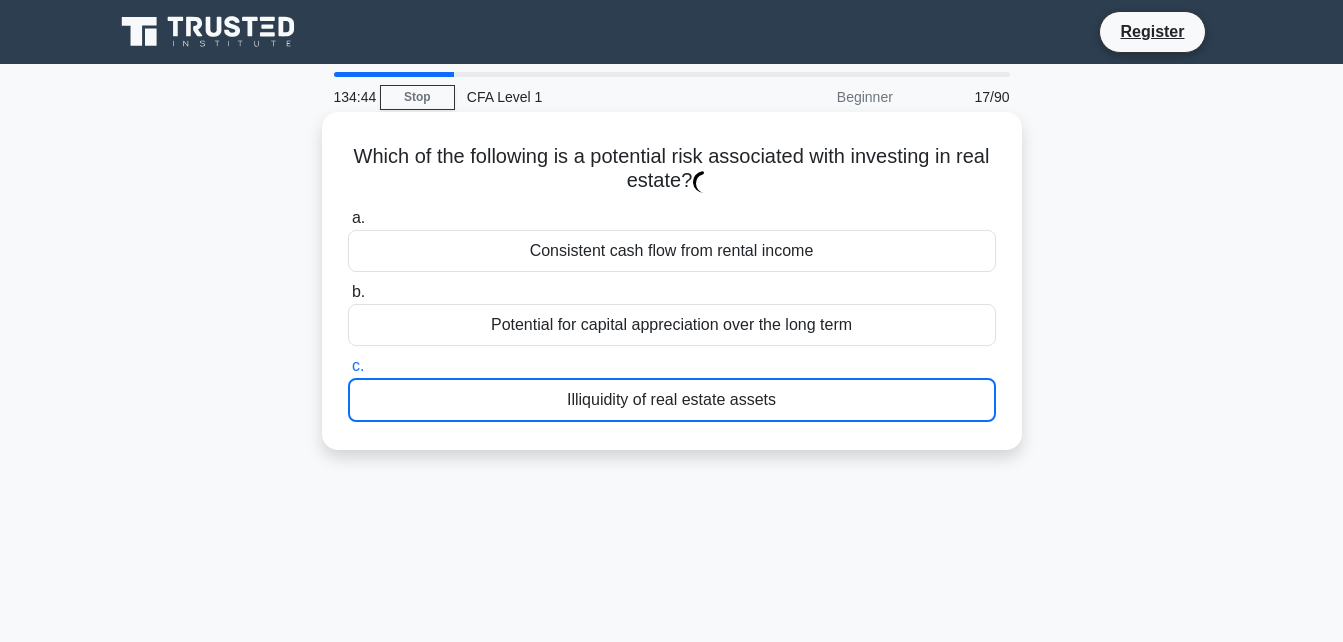 click on "c.
Illiquidity of real estate assets" at bounding box center [348, 366] 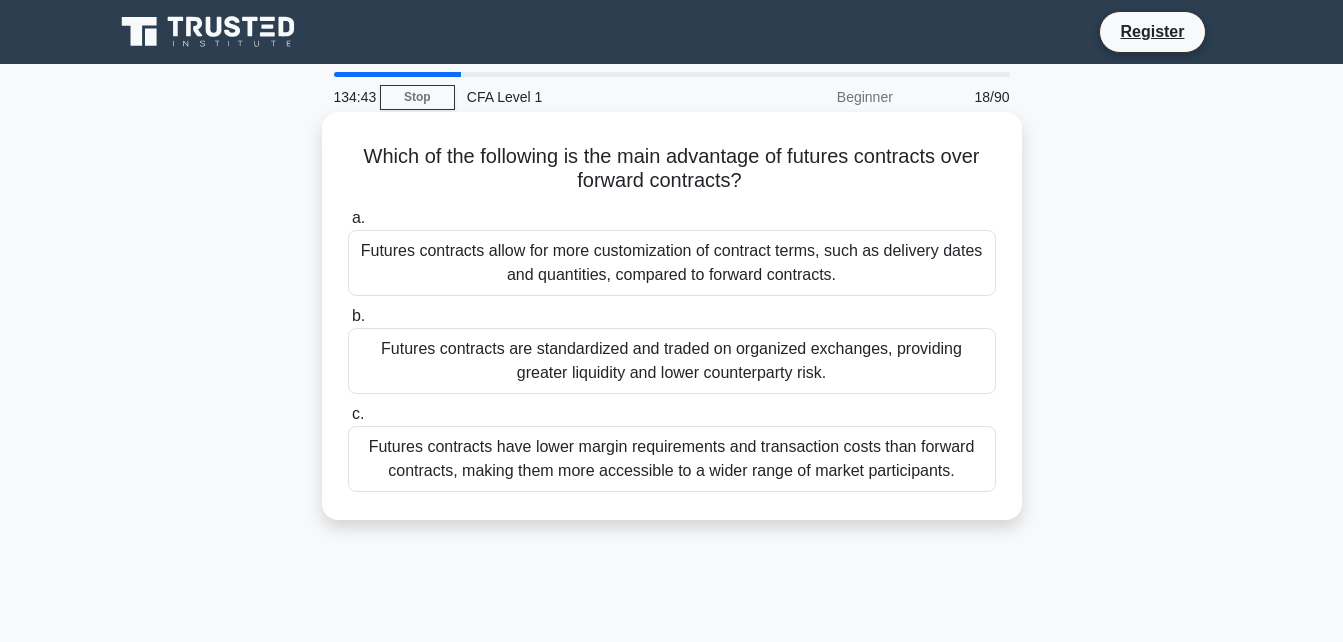 click on "Futures contracts are standardized and traded on organized exchanges, providing greater liquidity and lower counterparty risk." at bounding box center [672, 361] 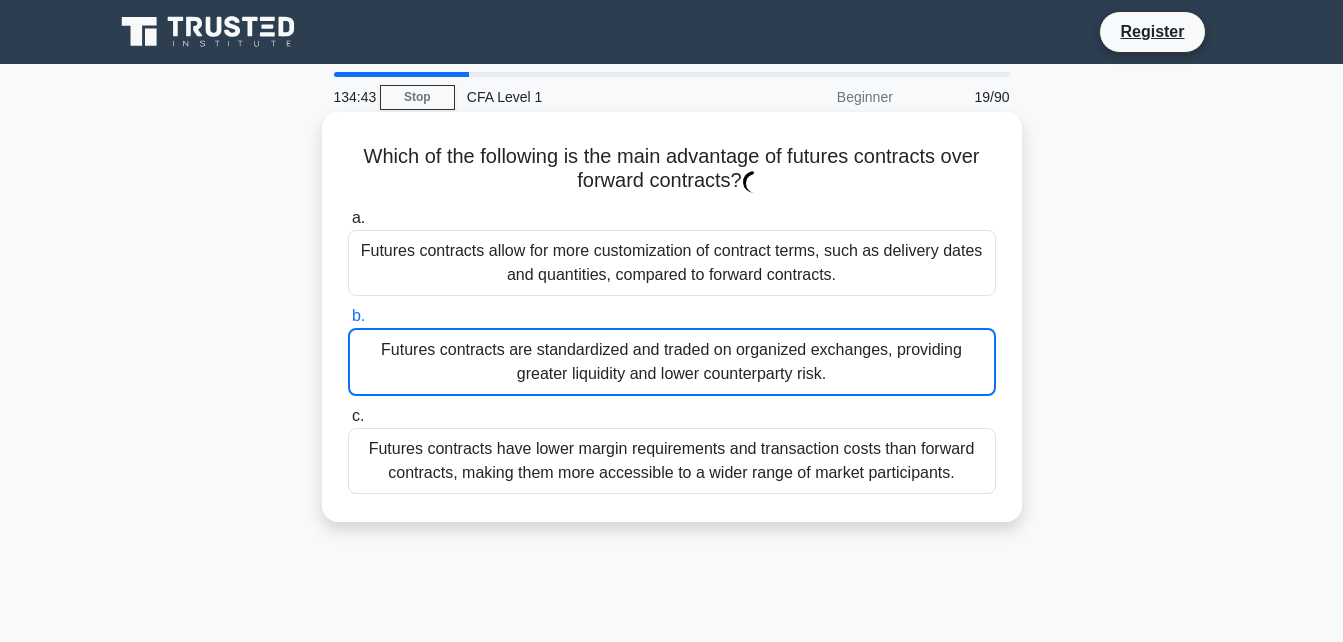 click on "Futures contracts have lower margin requirements and transaction costs than forward contracts, making them more accessible to a wider range of market participants." at bounding box center [672, 461] 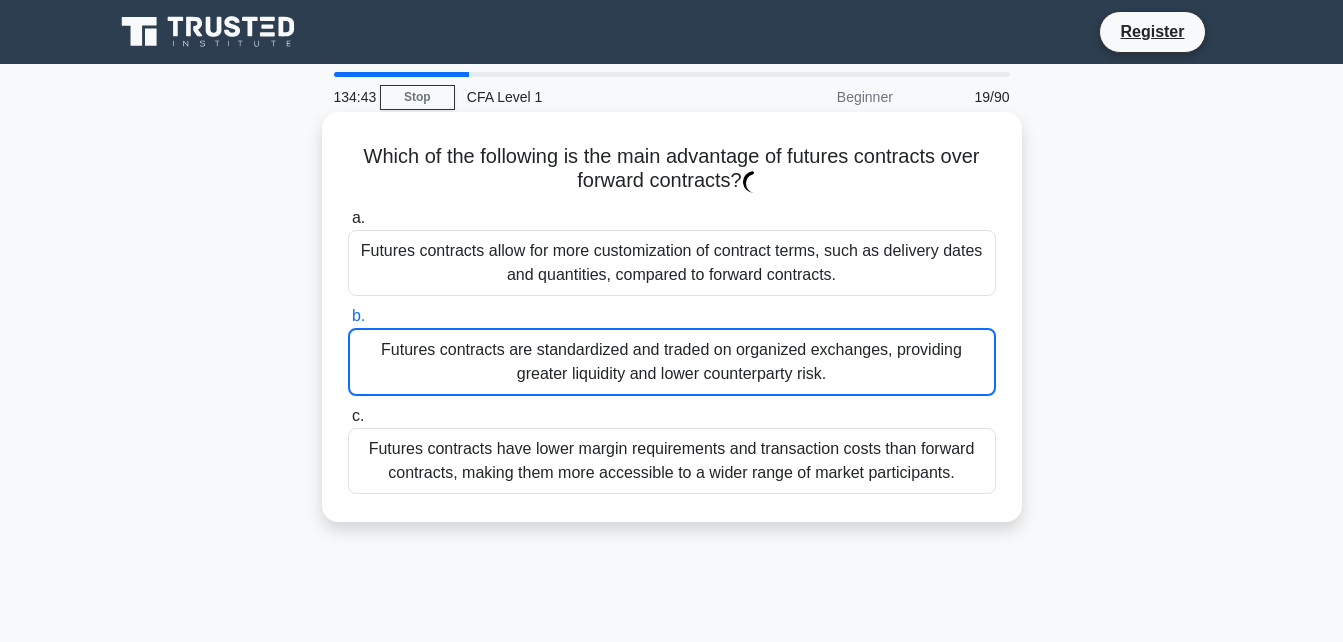 click on "c.
Futures contracts have lower margin requirements and transaction costs than forward contracts, making them more accessible to a wider range of market participants." at bounding box center (348, 416) 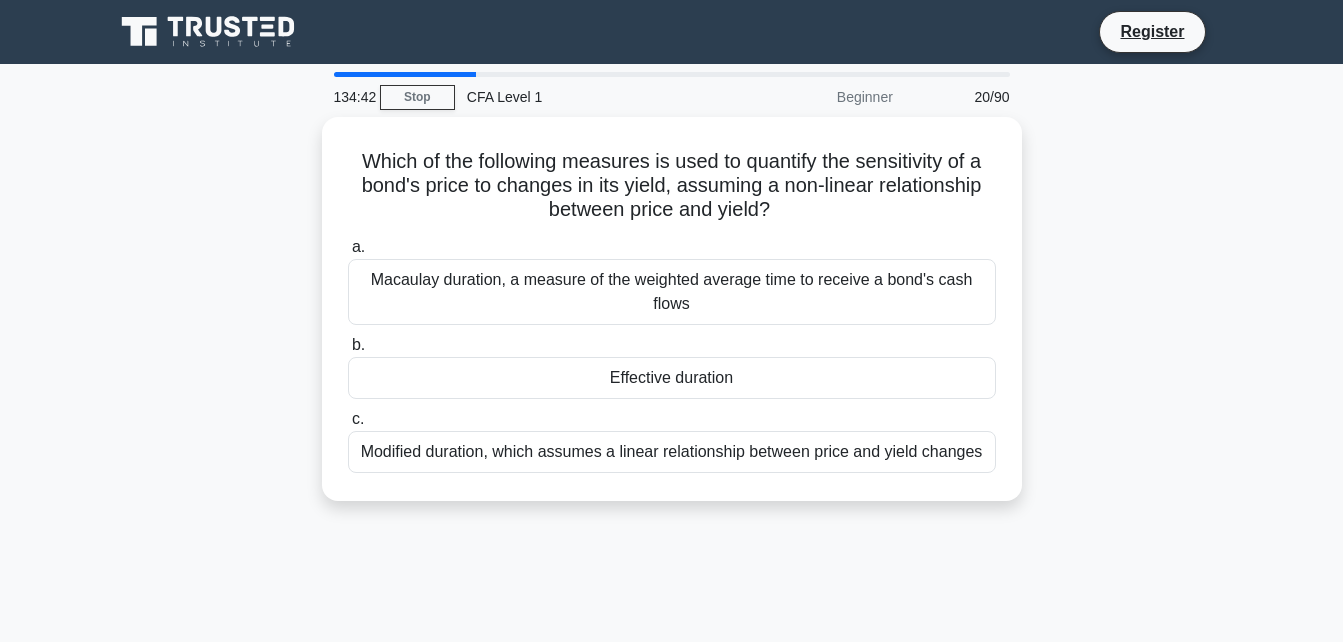 click on "Effective duration" at bounding box center (672, 378) 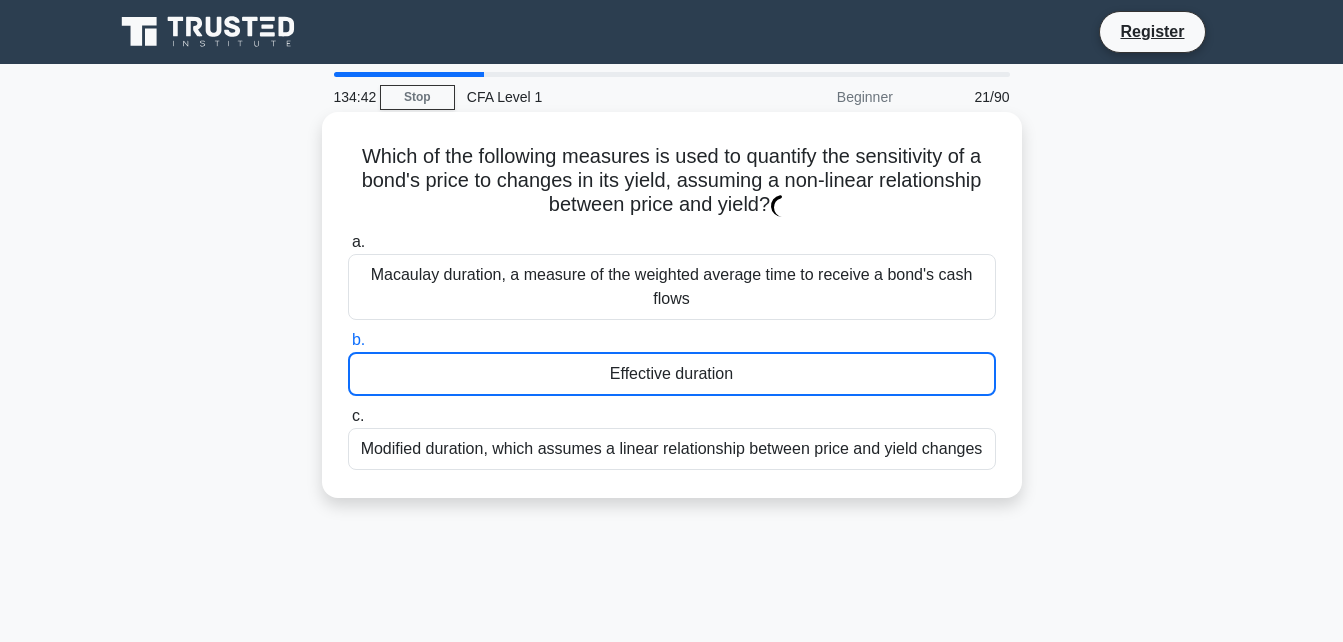 click on "c.
Modified duration, which assumes a linear relationship between price and yield changes" at bounding box center (672, 437) 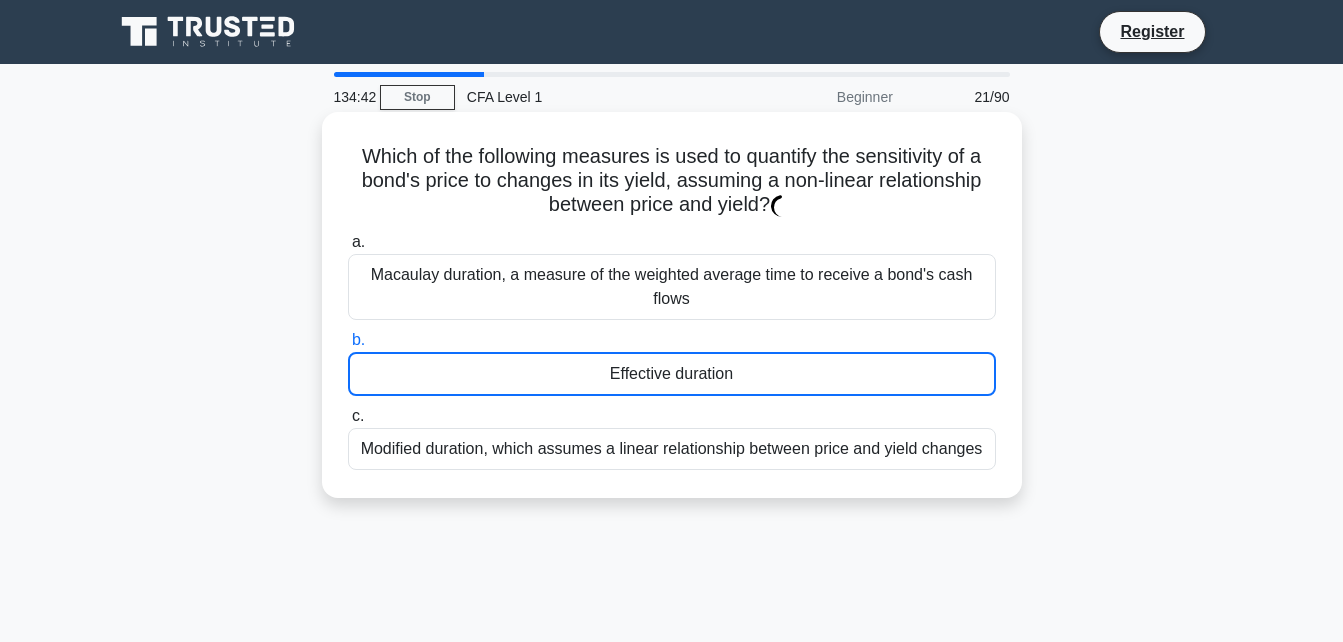 click on "c.
Modified duration, which assumes a linear relationship between price and yield changes" at bounding box center (348, 416) 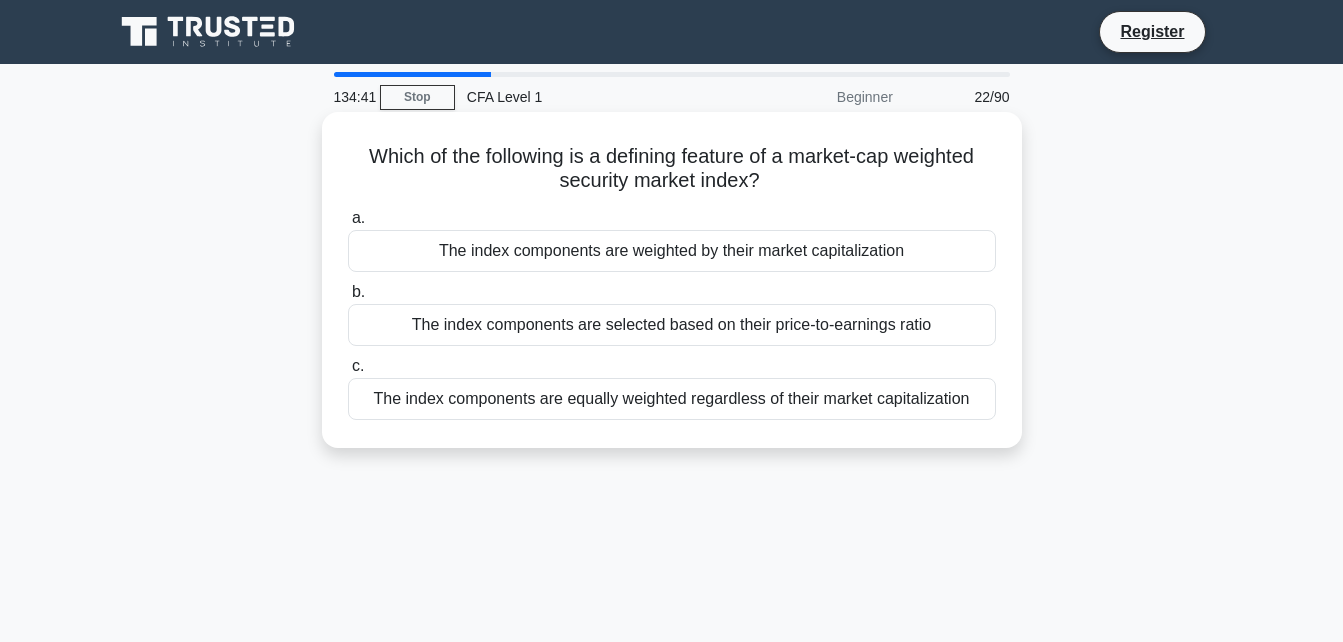 click on "Which of the following is a defining feature of a market-cap weighted security market index?
.spinner_0XTQ{transform-origin:center;animation:spinner_y6GP .75s linear infinite}@keyframes spinner_y6GP{100%{transform:rotate(360deg)}}
a.
The index components are weighted by their market capitalization
b." at bounding box center [672, 280] 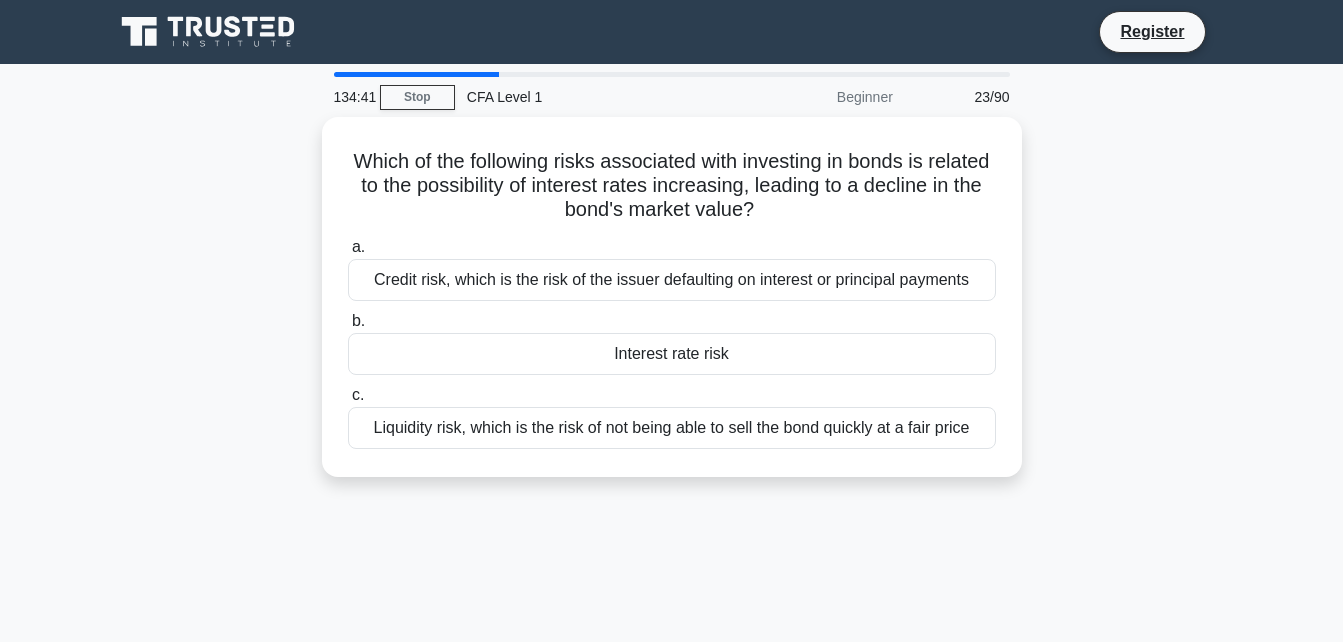 click on "Liquidity risk, which is the risk of not being able to sell the bond quickly at a fair price" at bounding box center [672, 428] 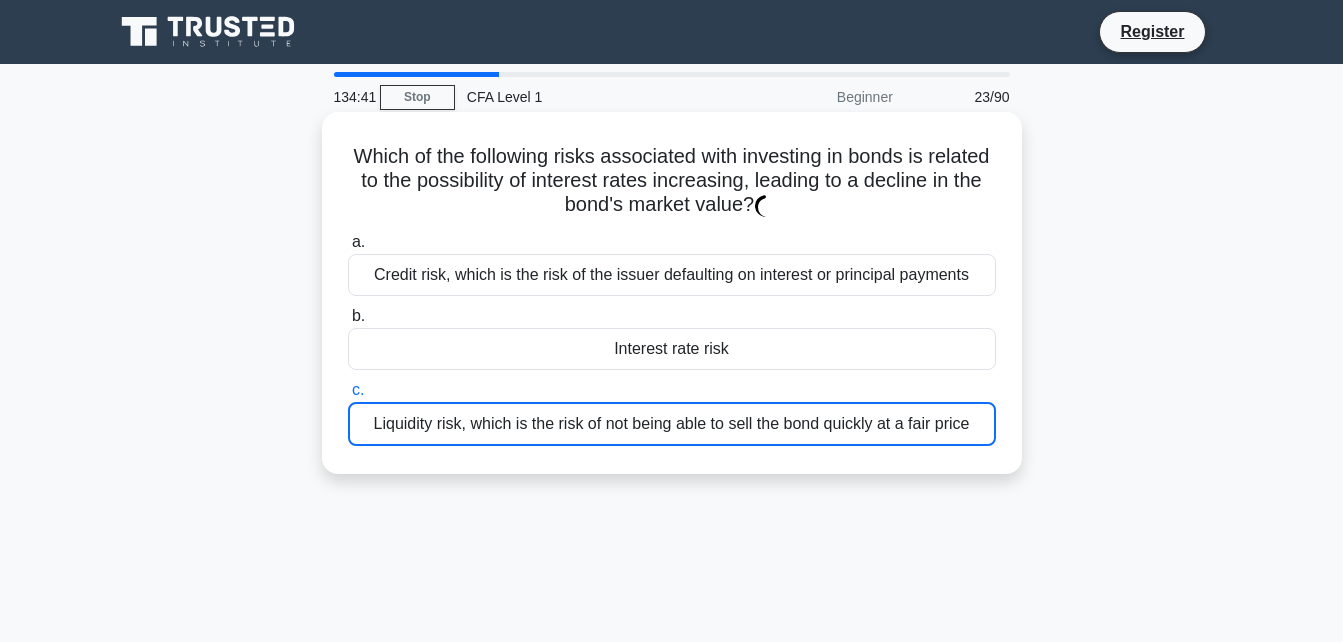 click on "Liquidity risk, which is the risk of not being able to sell the bond quickly at a fair price" at bounding box center [672, 424] 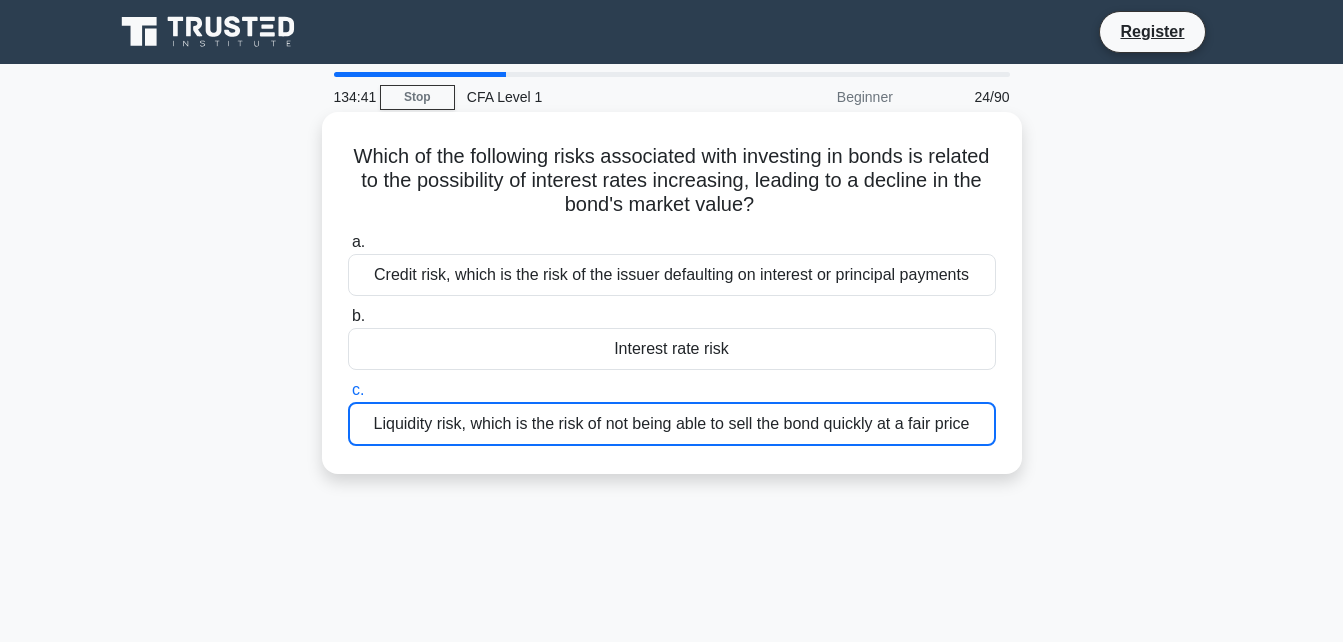 click on "Liquidity risk, which is the risk of not being able to sell the bond quickly at a fair price" at bounding box center (672, 424) 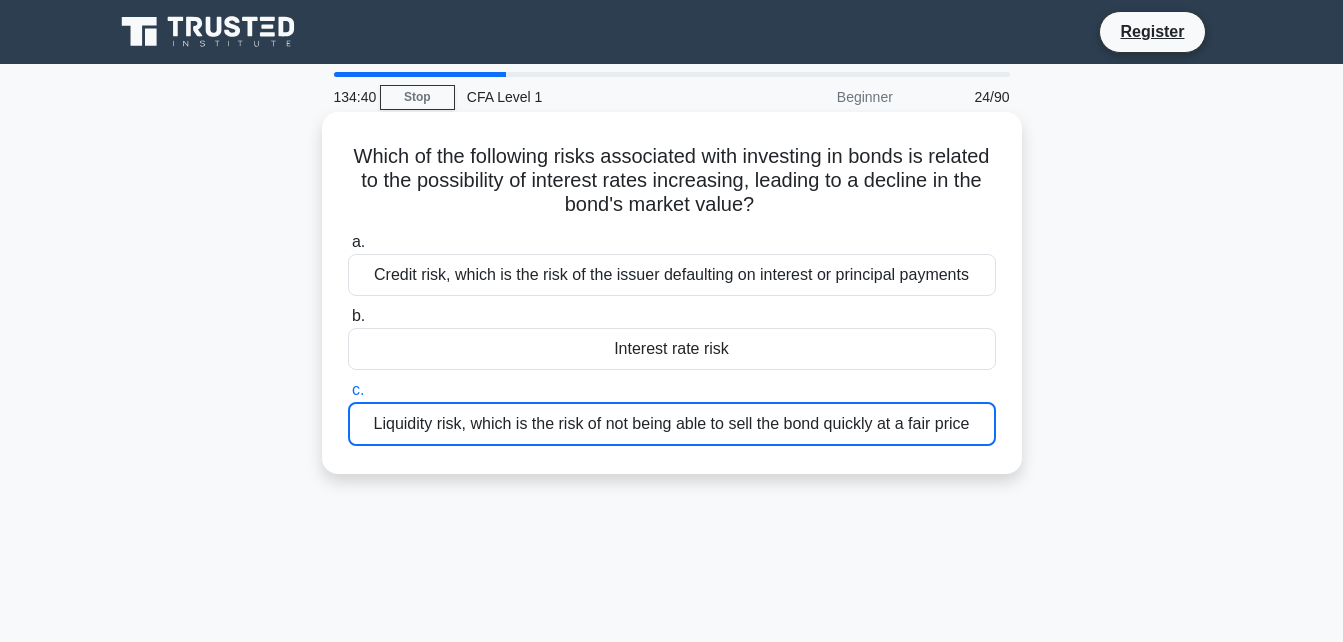 click on "Liquidity risk, which is the risk of not being able to sell the bond quickly at a fair price" at bounding box center (672, 424) 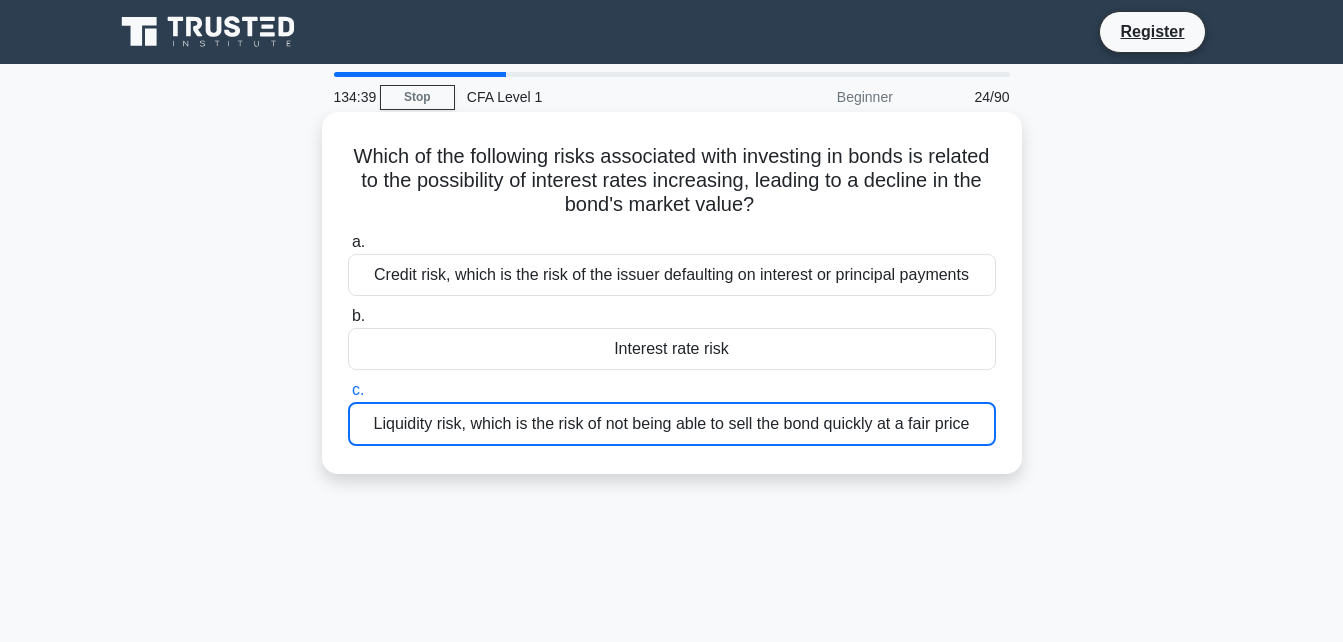click on "Liquidity risk, which is the risk of not being able to sell the bond quickly at a fair price" at bounding box center (672, 424) 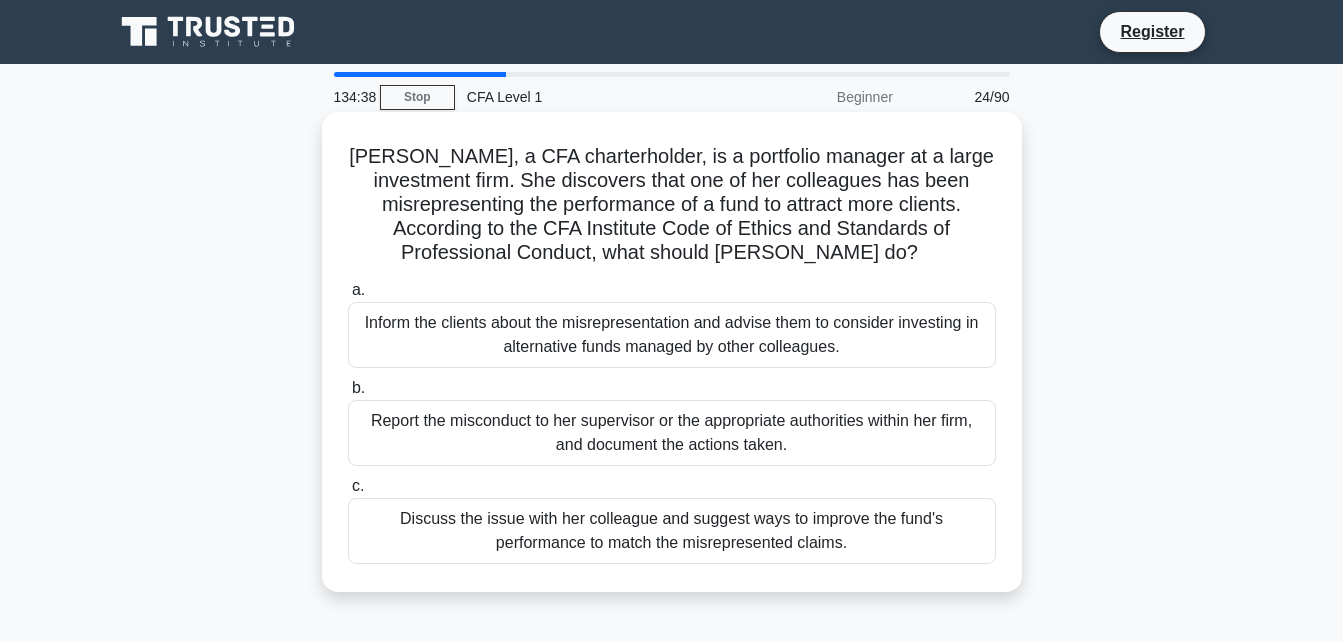 click on "Discuss the issue with her colleague and suggest ways to improve the fund's performance to match the misrepresented claims." at bounding box center (672, 531) 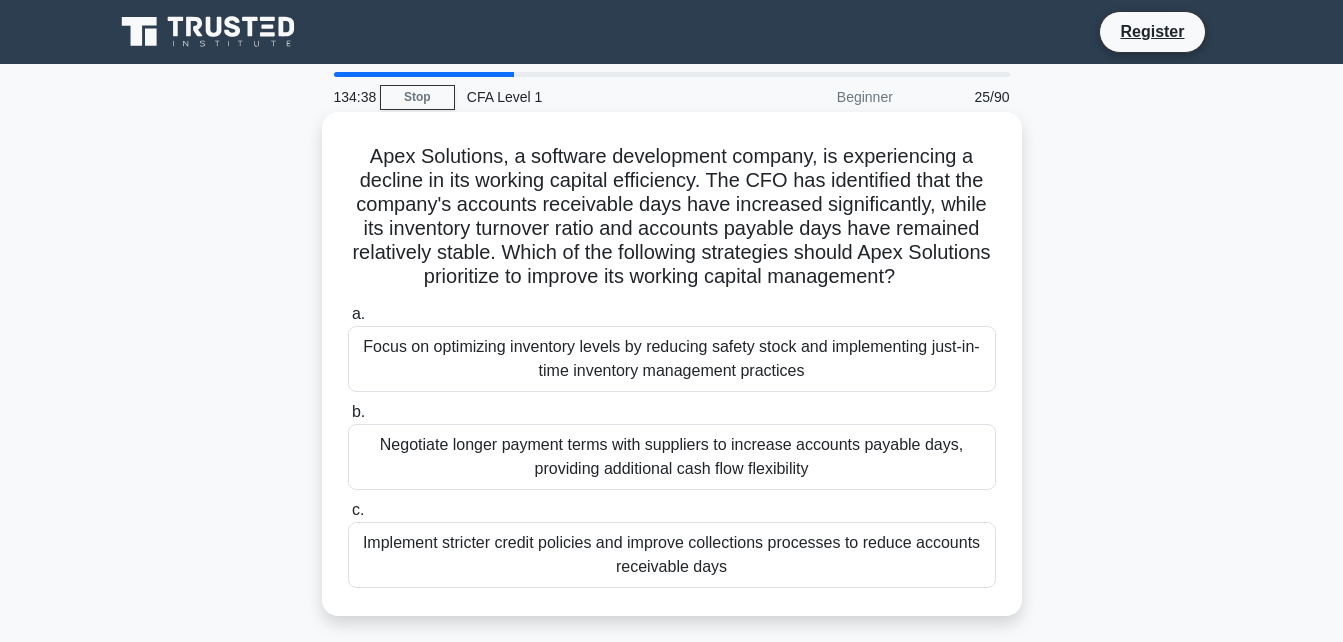 click on "Implement stricter credit policies and improve collections processes to reduce accounts receivable days" at bounding box center (672, 555) 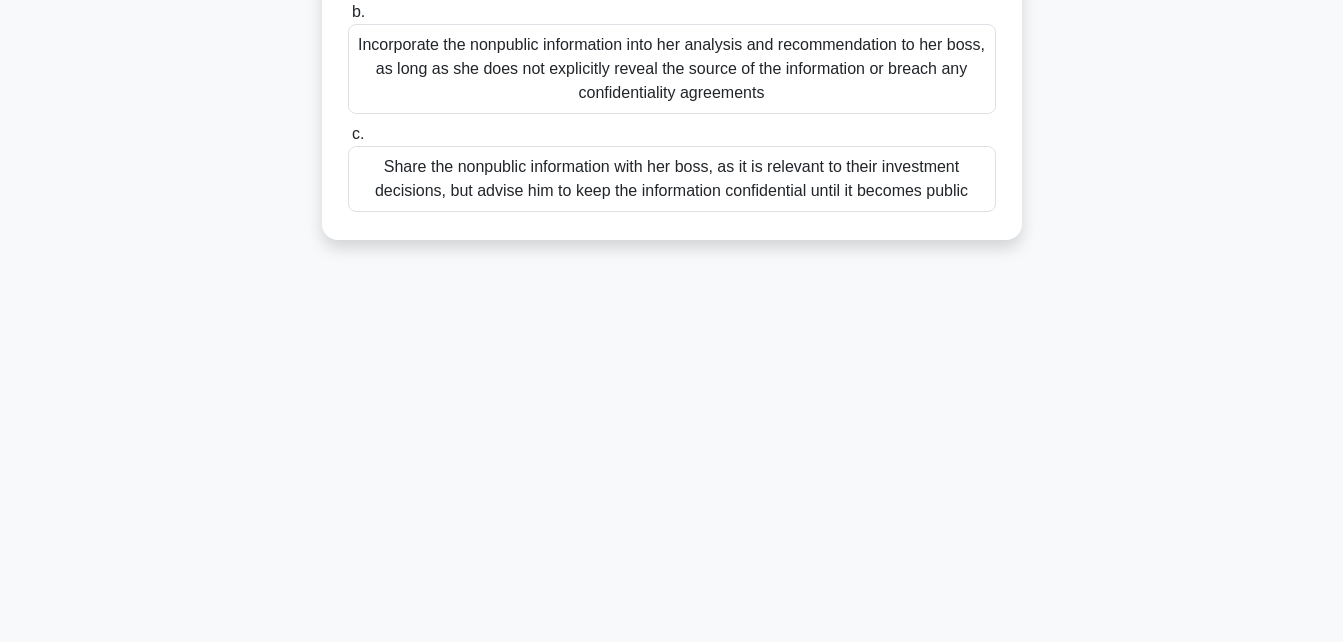 scroll, scrollTop: 438, scrollLeft: 0, axis: vertical 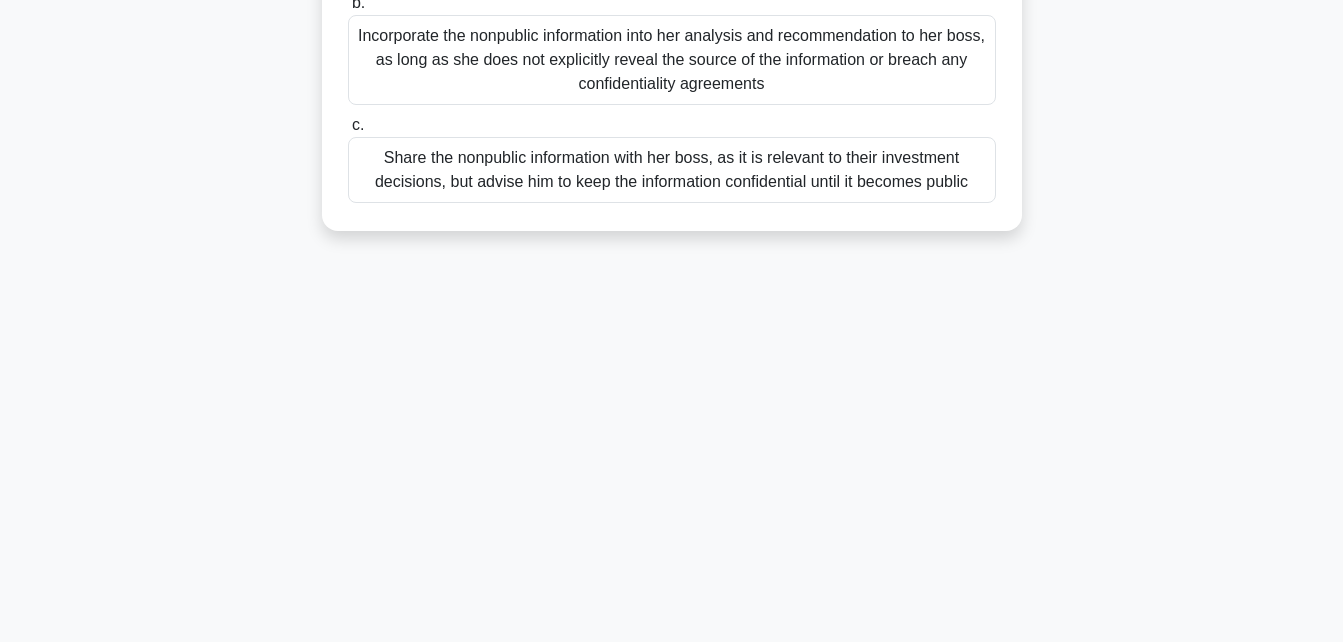 click on "134:36
Stop
CFA Level 1
Beginner
26/90
Jennifer, a CFA charterholder, works as a portfolio manager at a large investment firm. During a conference call with a company executive, she learns material nonpublic information about a significant new product launch that could affect the company's stock price. Later that day, her boss asks for her opinion on the company's prospects. What should Jennifer do, according to the CFA Institute Code of Ethics and Standards of Professional Conduct?
.spinner_0XTQ{transform-origin:center;animation:spinner_y6GP .75s linear infinite}@keyframes spinner_y6GP{100%{transform:rotate(360deg)}}
a. b. c." at bounding box center (672, 134) 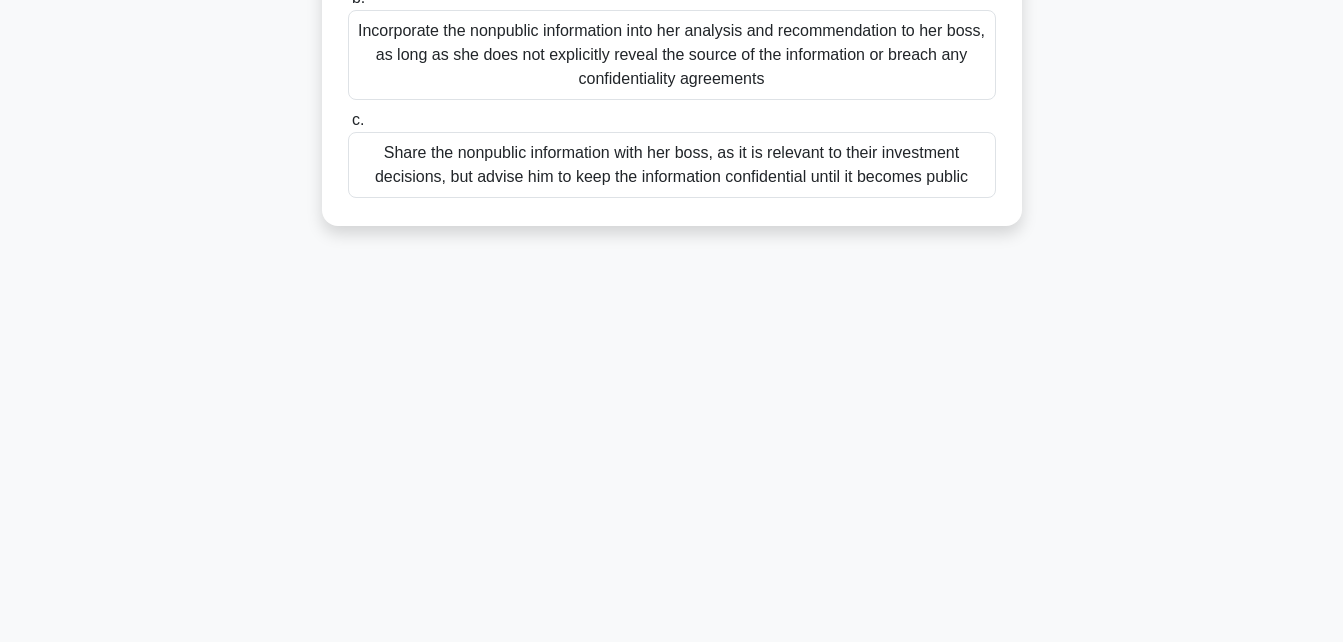 click on "a.
Refrain from discussing the nonpublic information with her boss and maintain confidentiality until the information becomes public
b.
c." at bounding box center [672, 43] 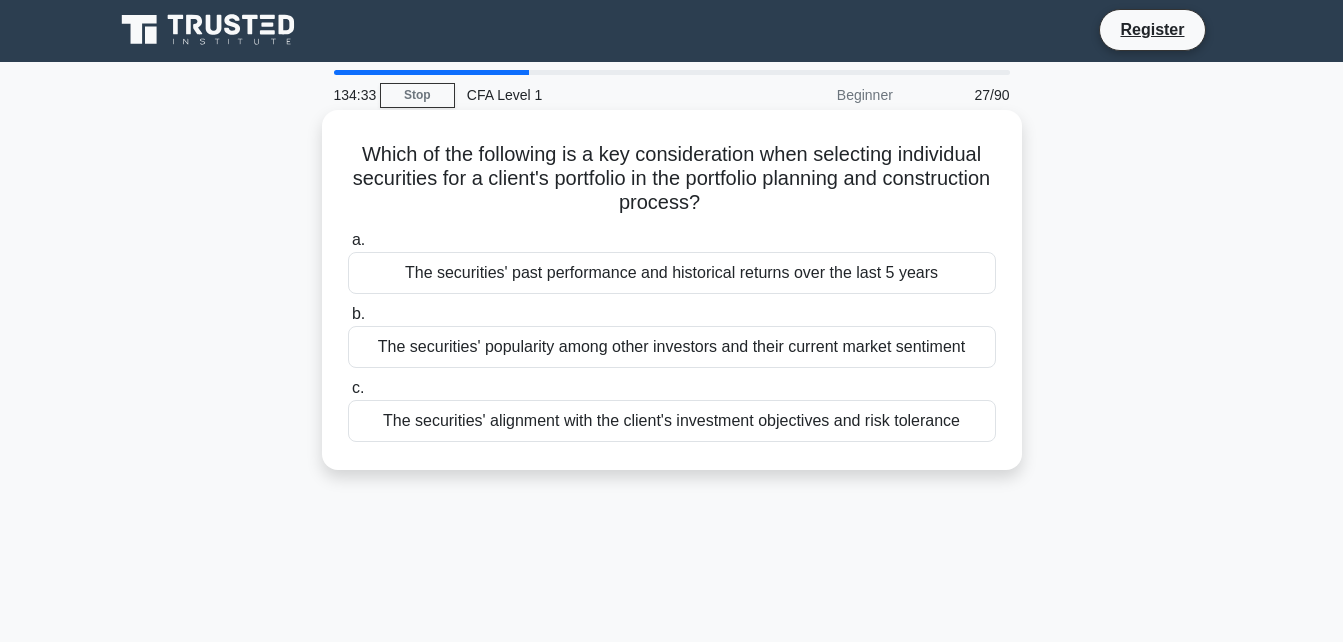 scroll, scrollTop: 0, scrollLeft: 0, axis: both 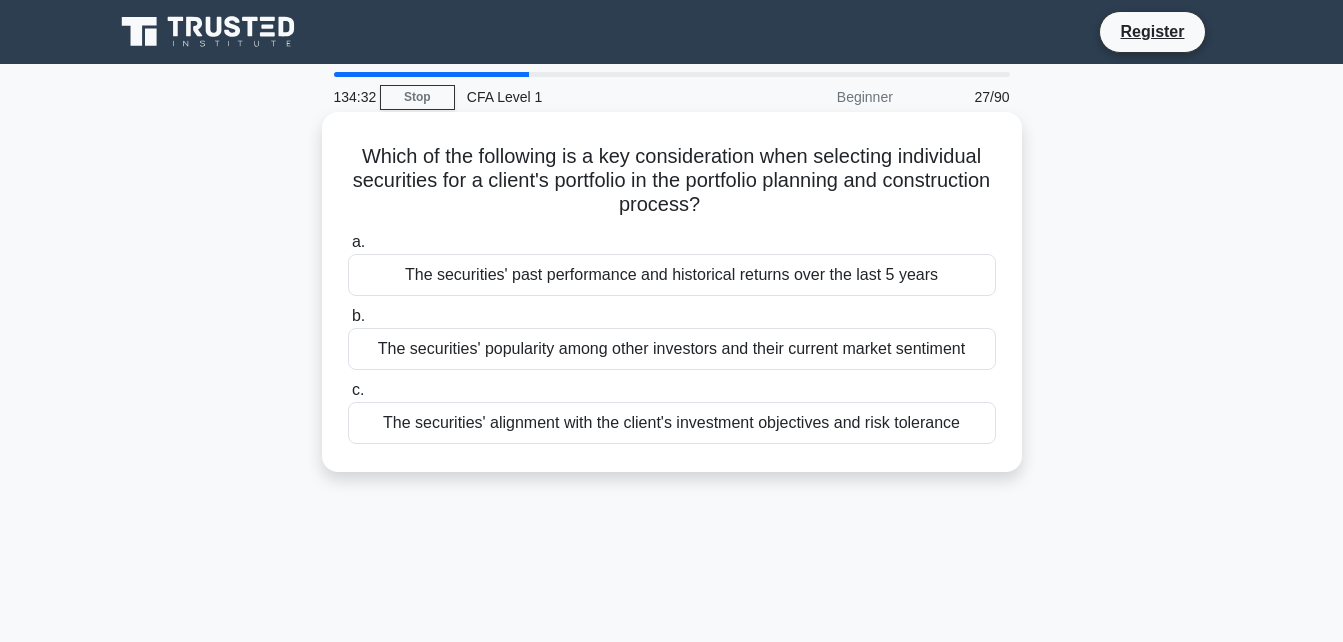 click on "The securities' alignment with the client's investment objectives and risk tolerance" at bounding box center (672, 423) 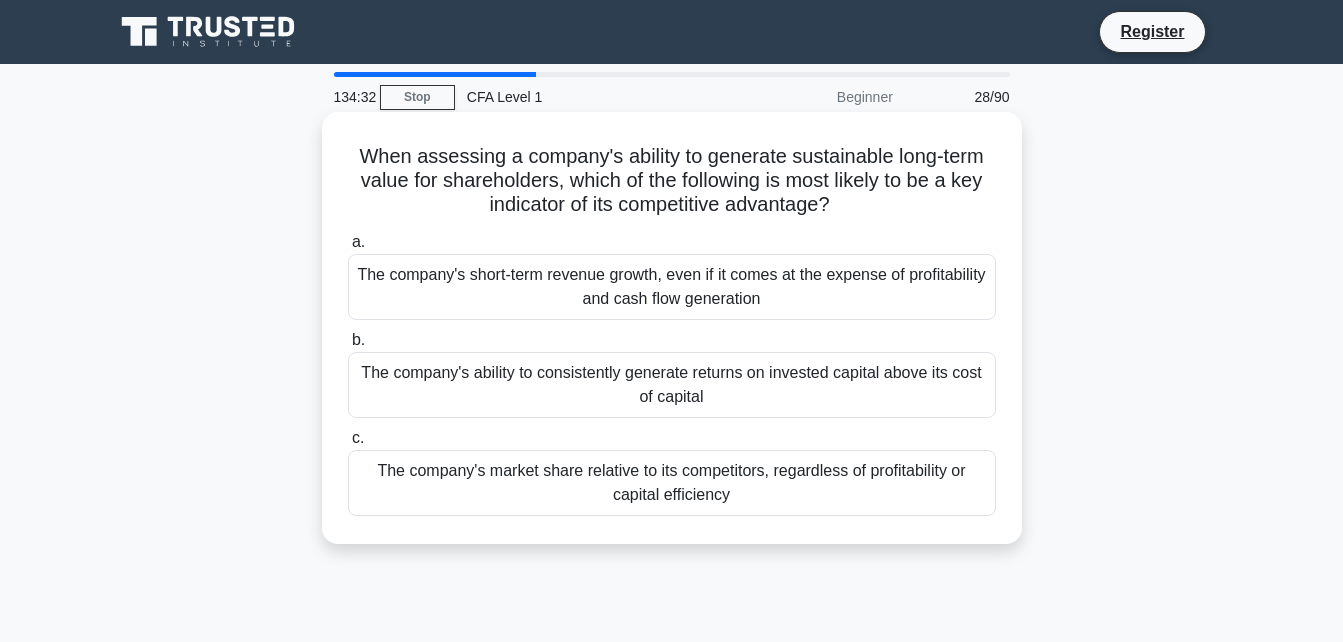 click on "The company's market share relative to its competitors, regardless of profitability or capital efficiency" at bounding box center [672, 483] 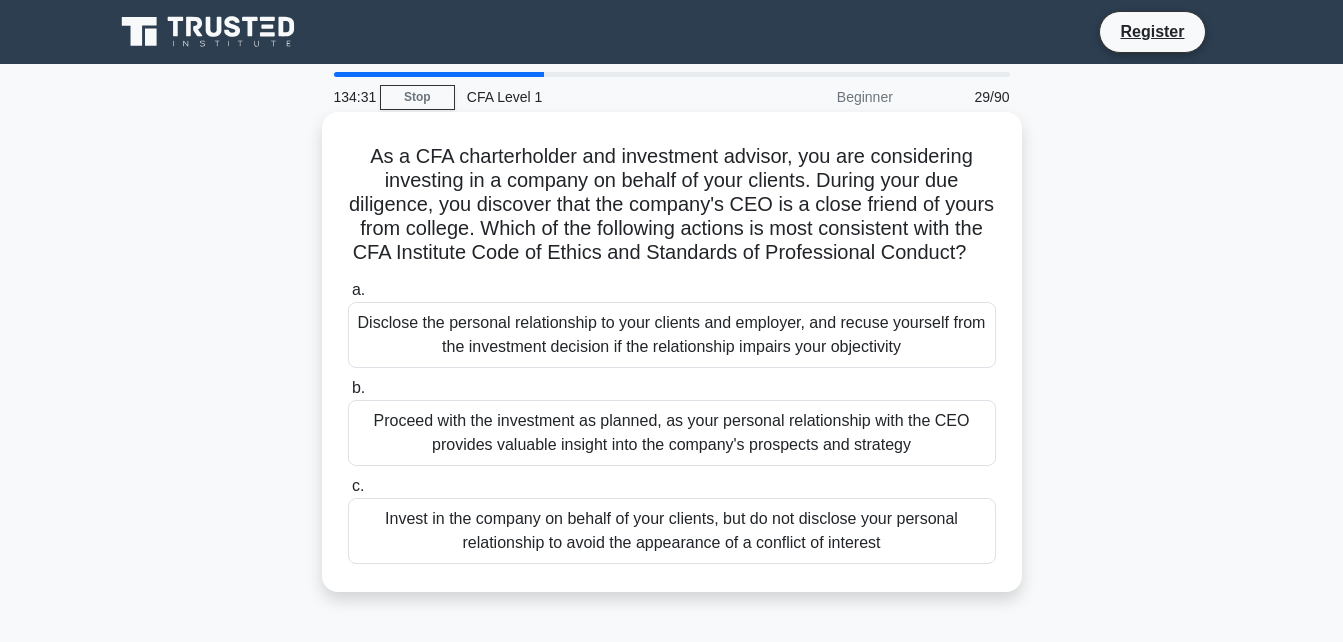 click on "Invest in the company on behalf of your clients, but do not disclose your personal relationship to avoid the appearance of a conflict of interest" at bounding box center (672, 531) 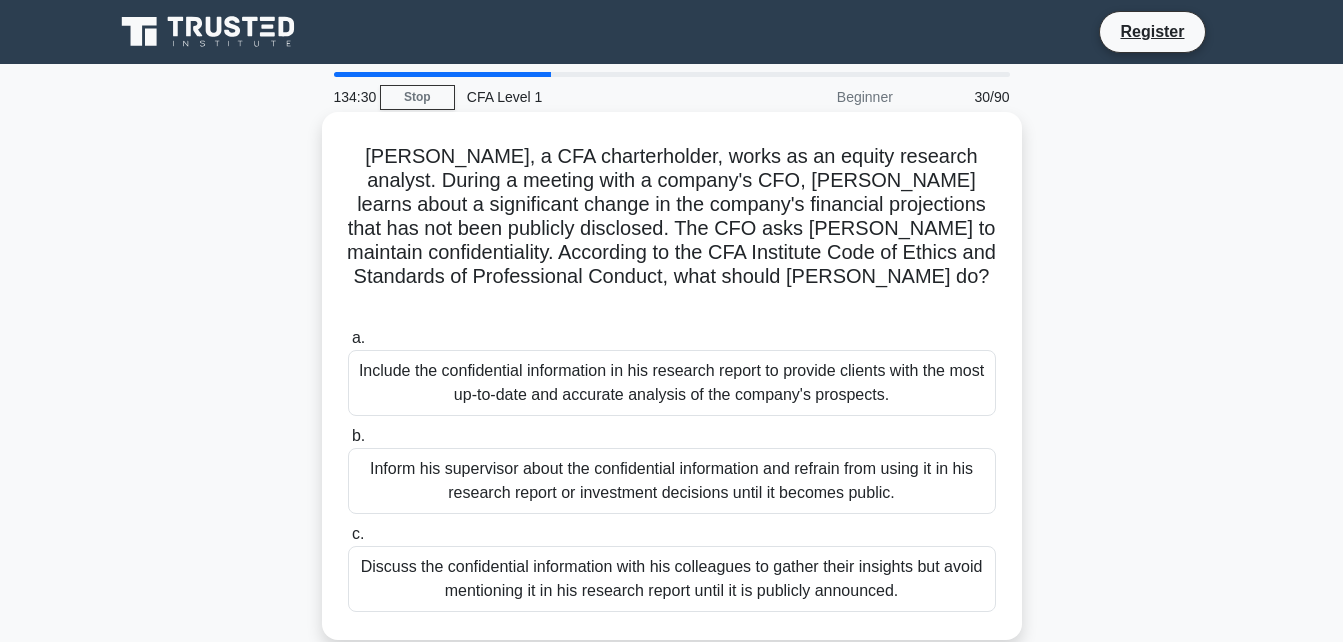 click on "Discuss the confidential information with his colleagues to gather their insights but avoid mentioning it in his research report until it is publicly announced." at bounding box center (672, 579) 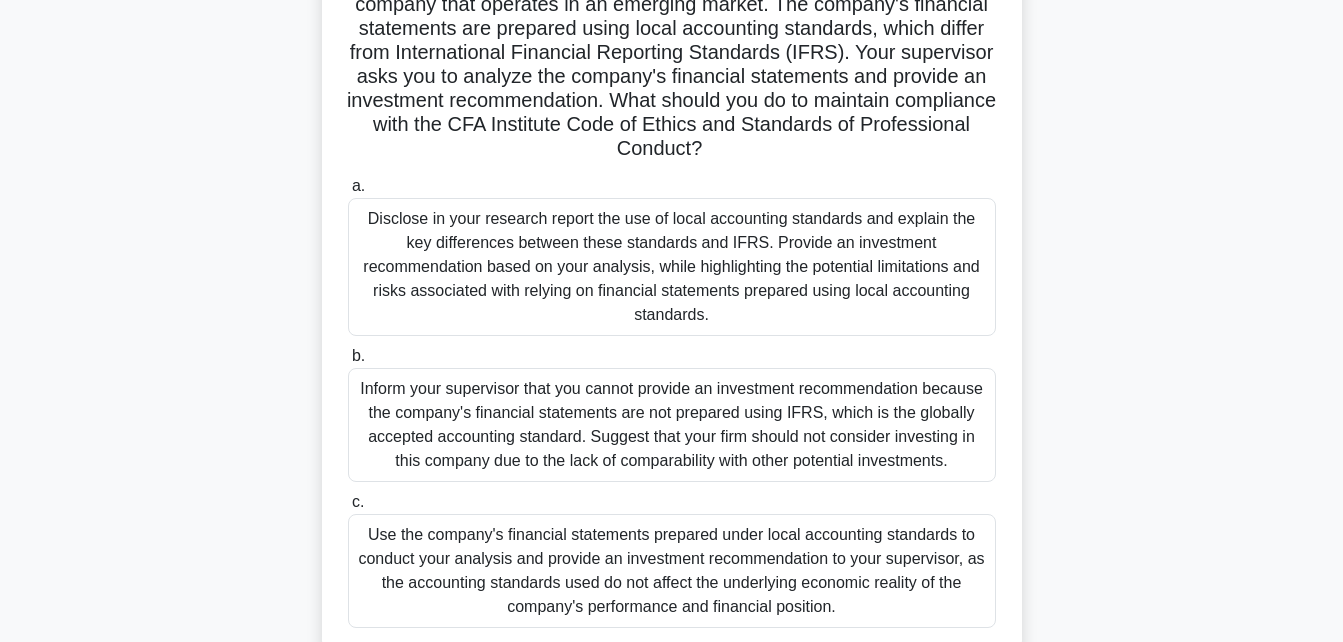 click on "Use the company's financial statements prepared under local accounting standards to conduct your analysis and provide an investment recommendation to your supervisor, as the accounting standards used do not affect the underlying economic reality of the company's performance and financial position." at bounding box center [672, 571] 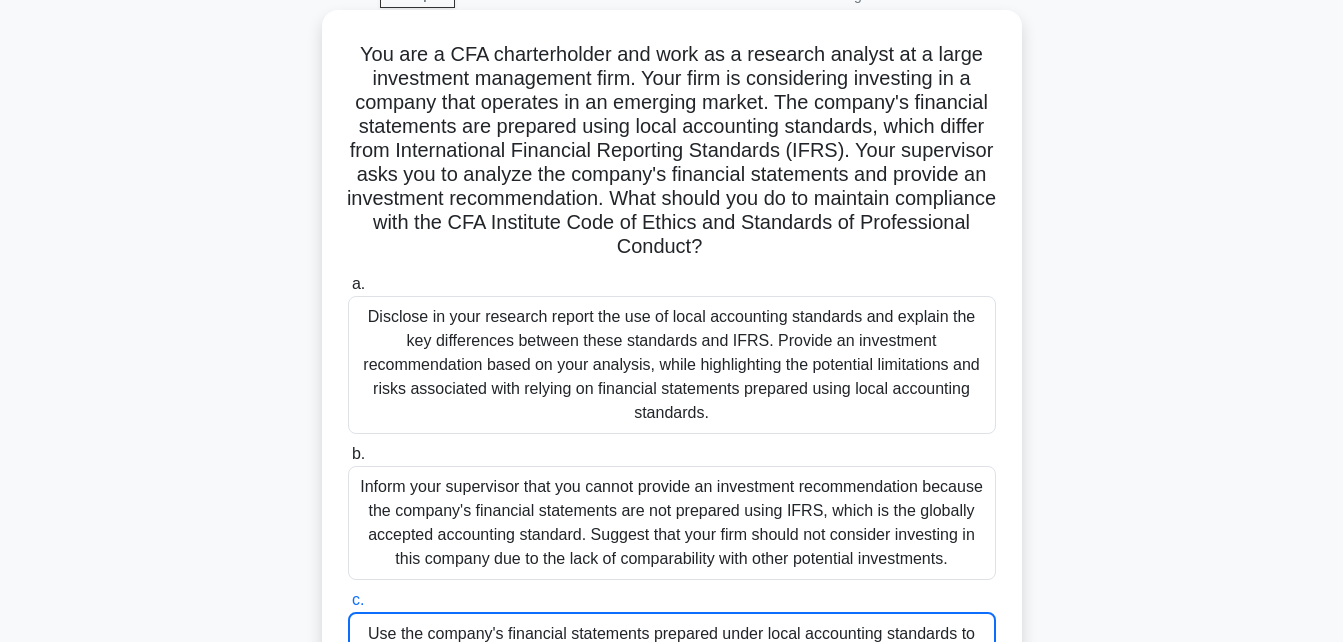 scroll, scrollTop: 0, scrollLeft: 0, axis: both 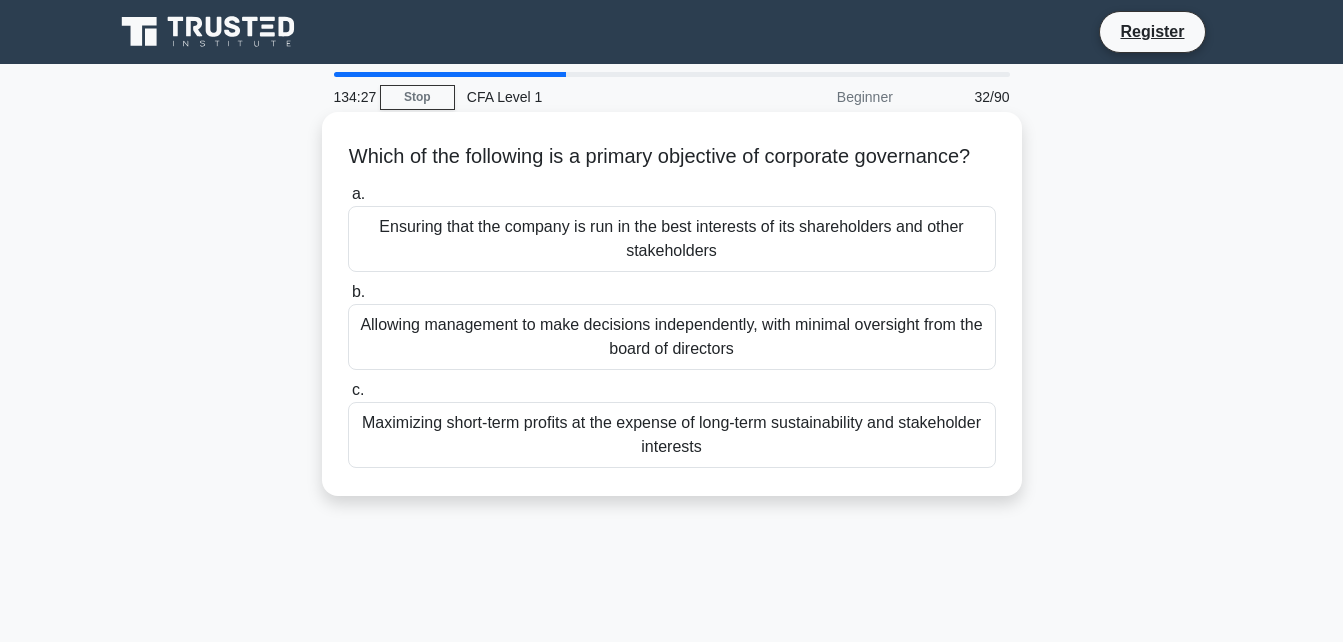 click on "Maximizing short-term profits at the expense of long-term sustainability and stakeholder interests" at bounding box center (672, 435) 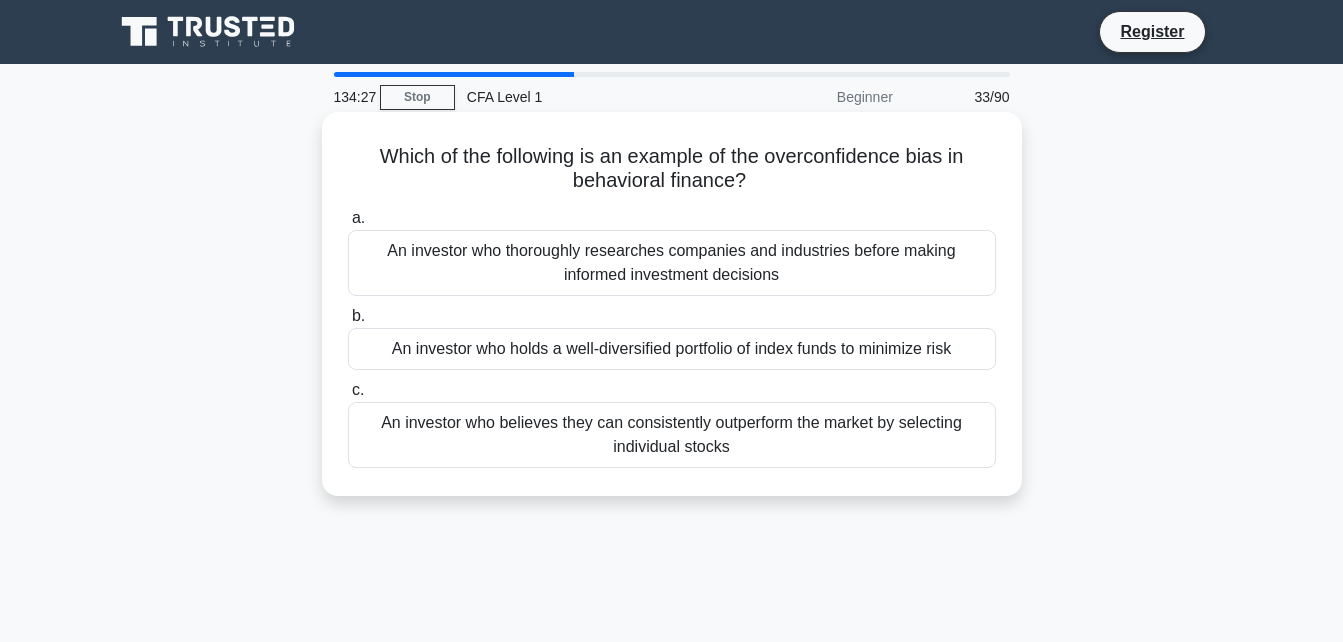 click on "An investor who believes they can consistently outperform the market by selecting individual stocks" at bounding box center (672, 435) 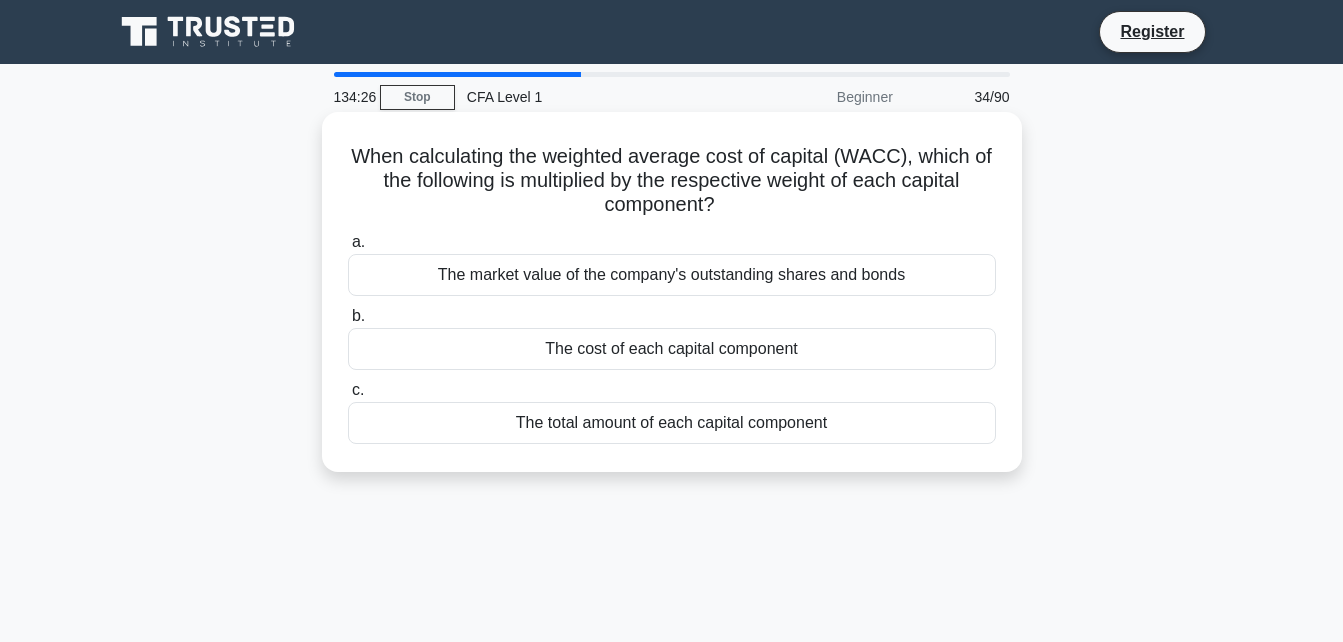 click on "The total amount of each capital component" at bounding box center [672, 423] 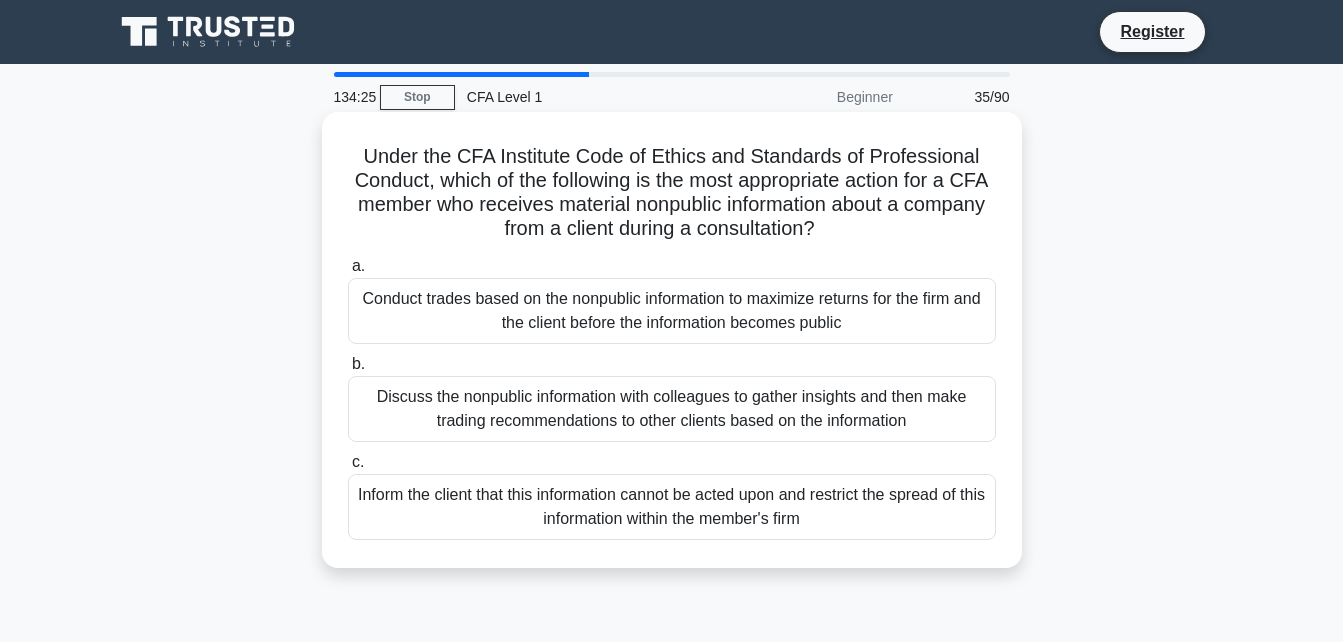 click on "Inform the client that this information cannot be acted upon and restrict the spread of this information within the member's firm" at bounding box center [672, 507] 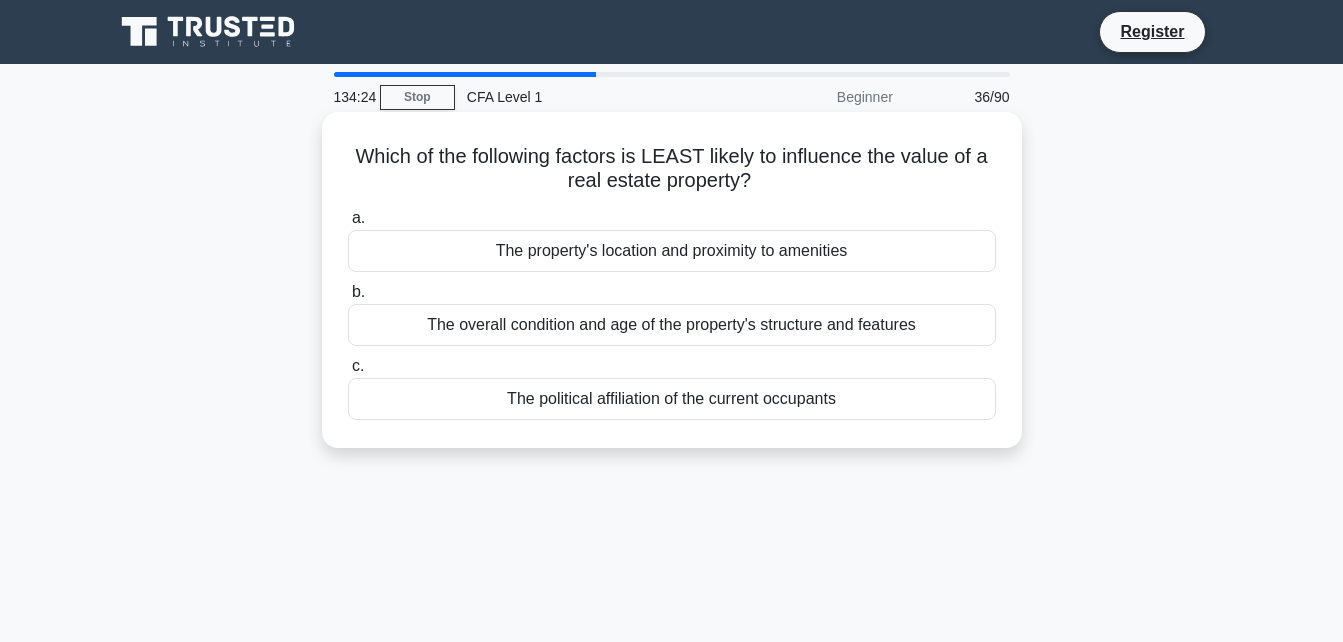 click on "The political affiliation of the current occupants" at bounding box center [672, 399] 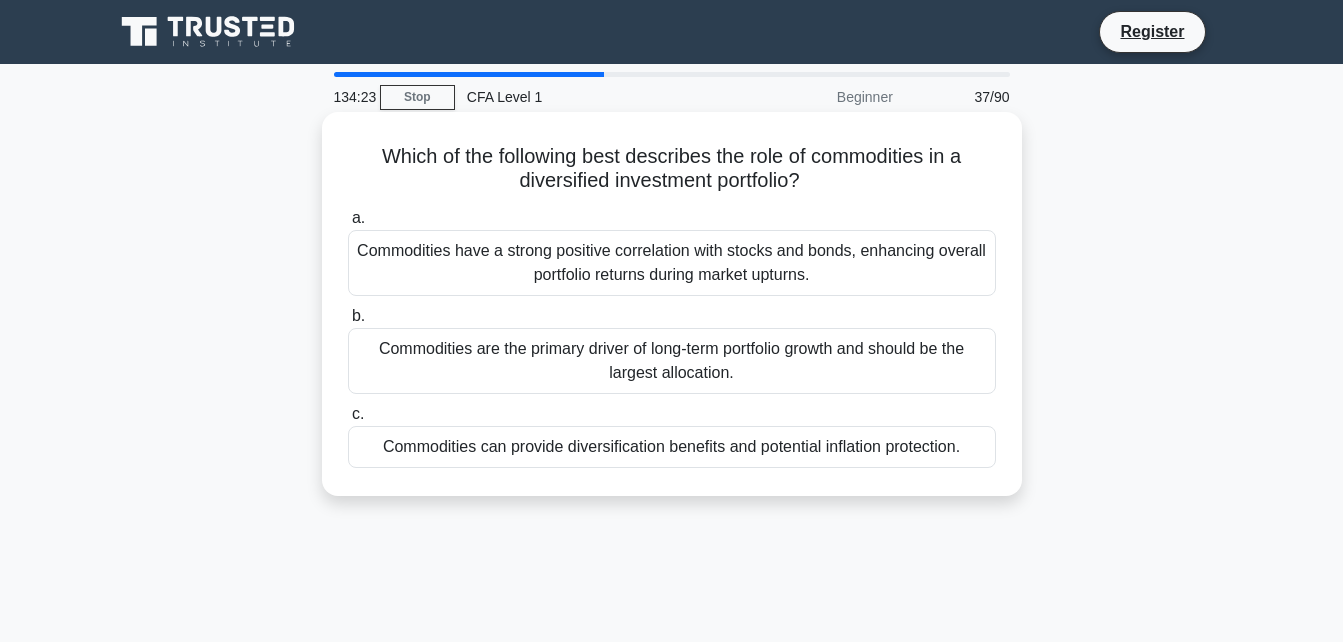 click on "Commodities can provide diversification benefits and potential inflation protection." at bounding box center (672, 447) 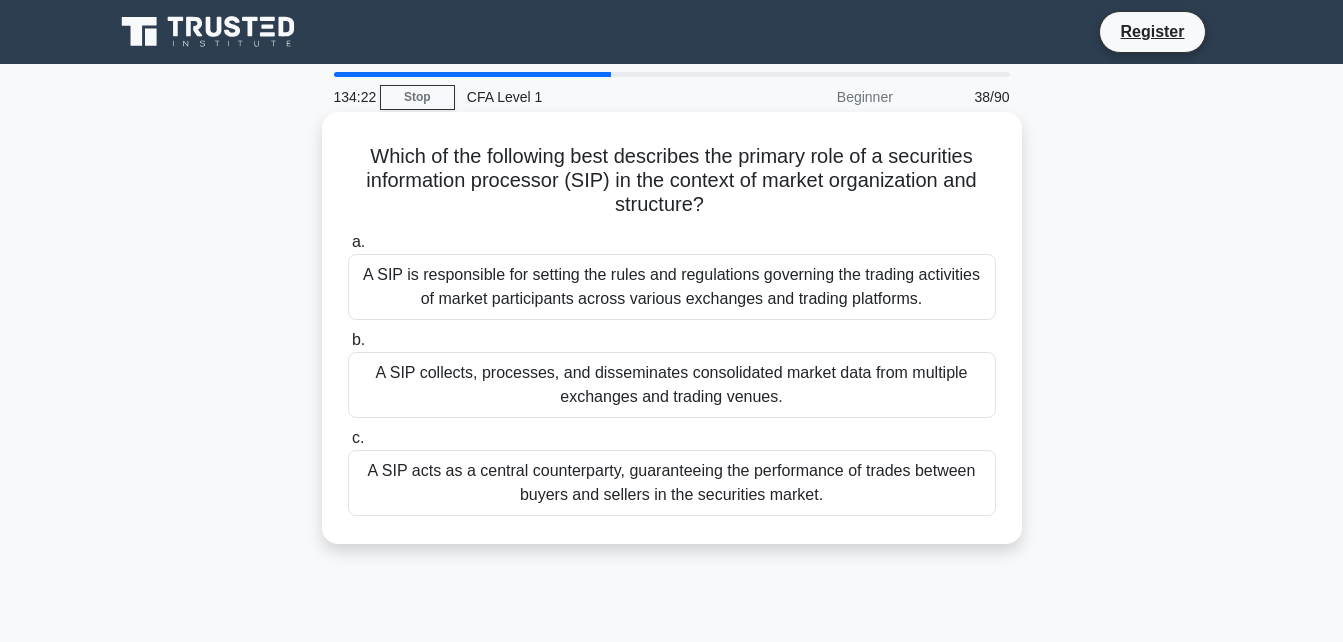 click on "A SIP acts as a central counterparty, guaranteeing the performance of trades between buyers and sellers in the securities market." at bounding box center [672, 483] 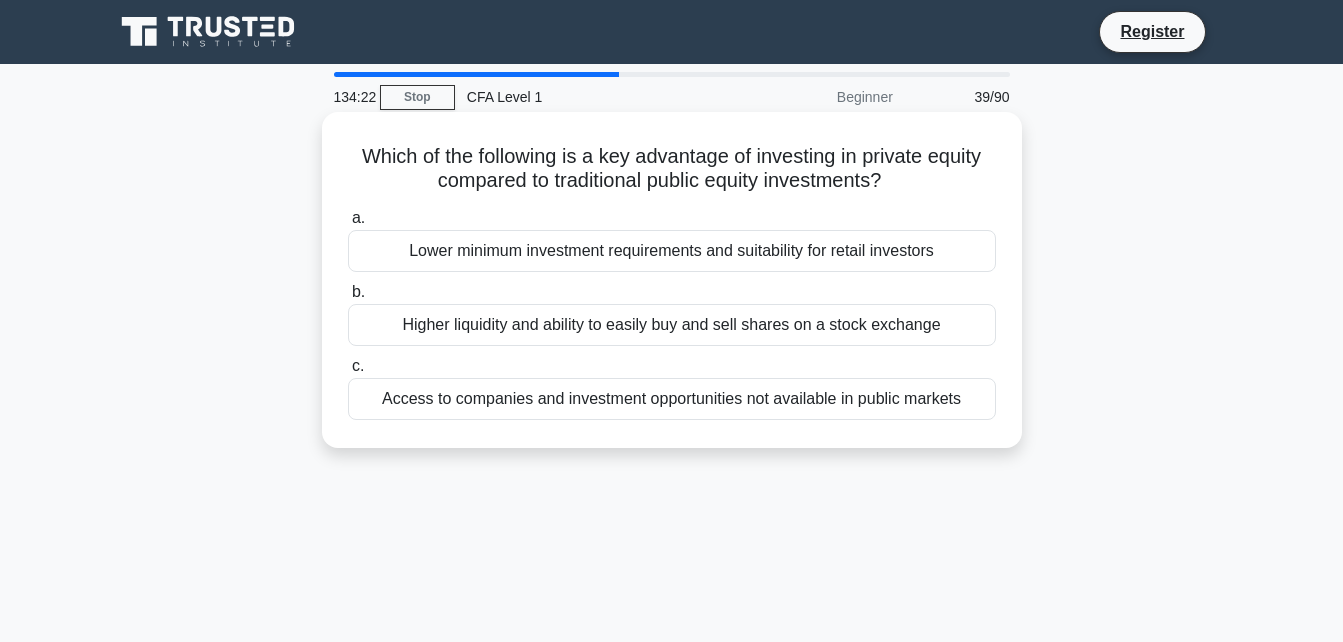 click on "Access to companies and investment opportunities not available in public markets" at bounding box center (672, 399) 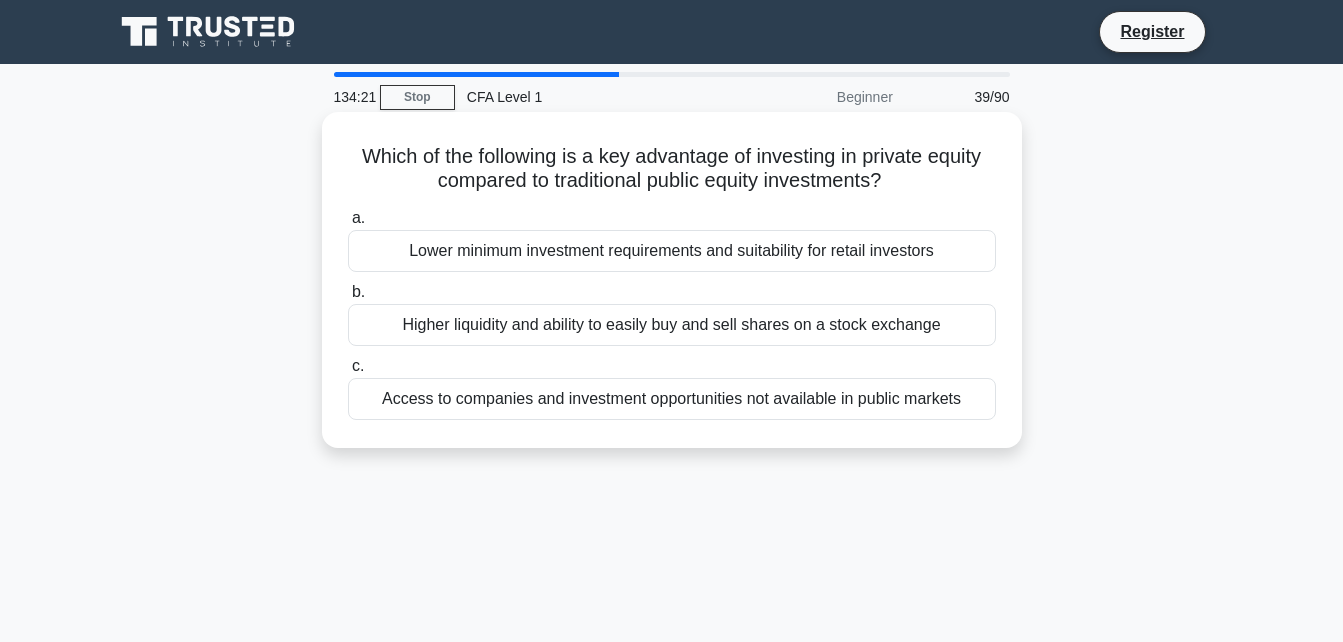 drag, startPoint x: 622, startPoint y: 417, endPoint x: 620, endPoint y: 407, distance: 10.198039 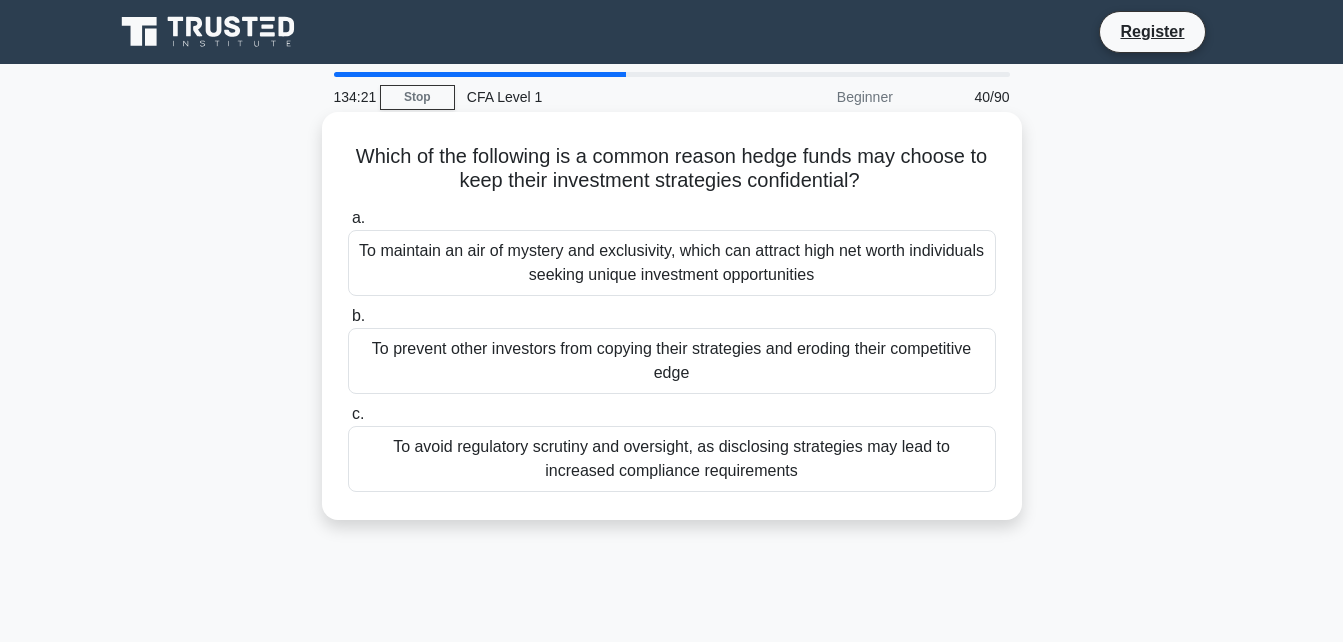 click on "To avoid regulatory scrutiny and oversight, as disclosing strategies may lead to increased compliance requirements" at bounding box center [672, 459] 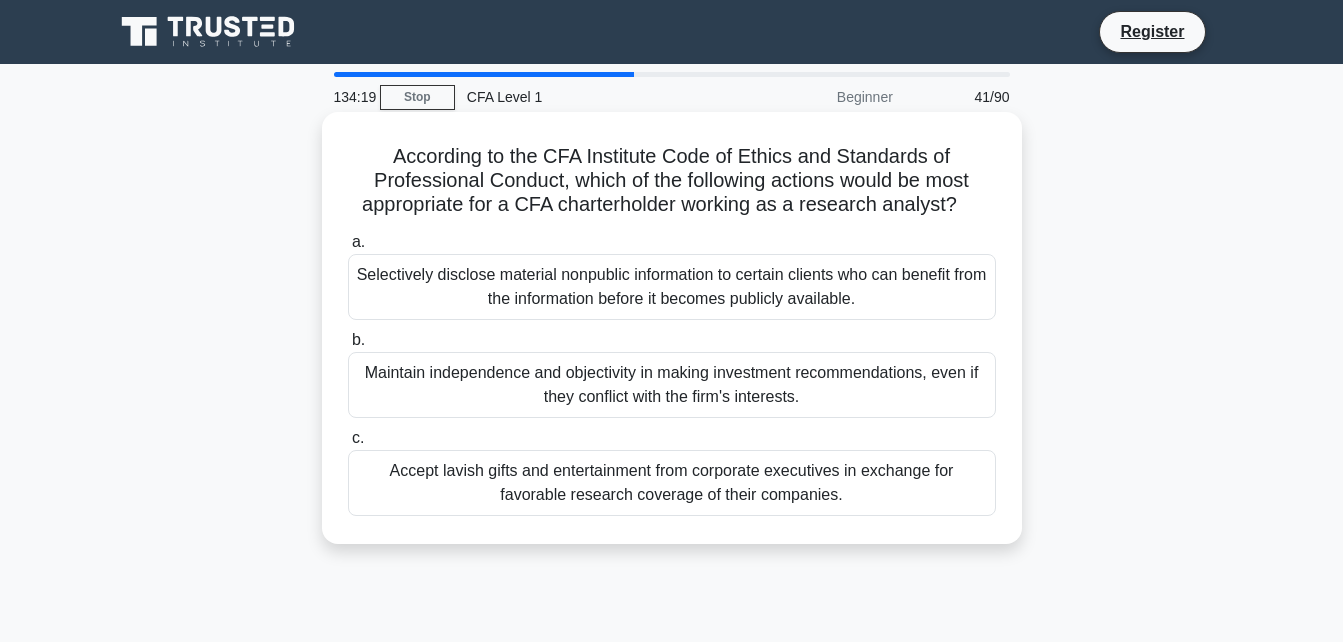 click on "Accept lavish gifts and entertainment from corporate executives in exchange for favorable research coverage of their companies." at bounding box center [672, 483] 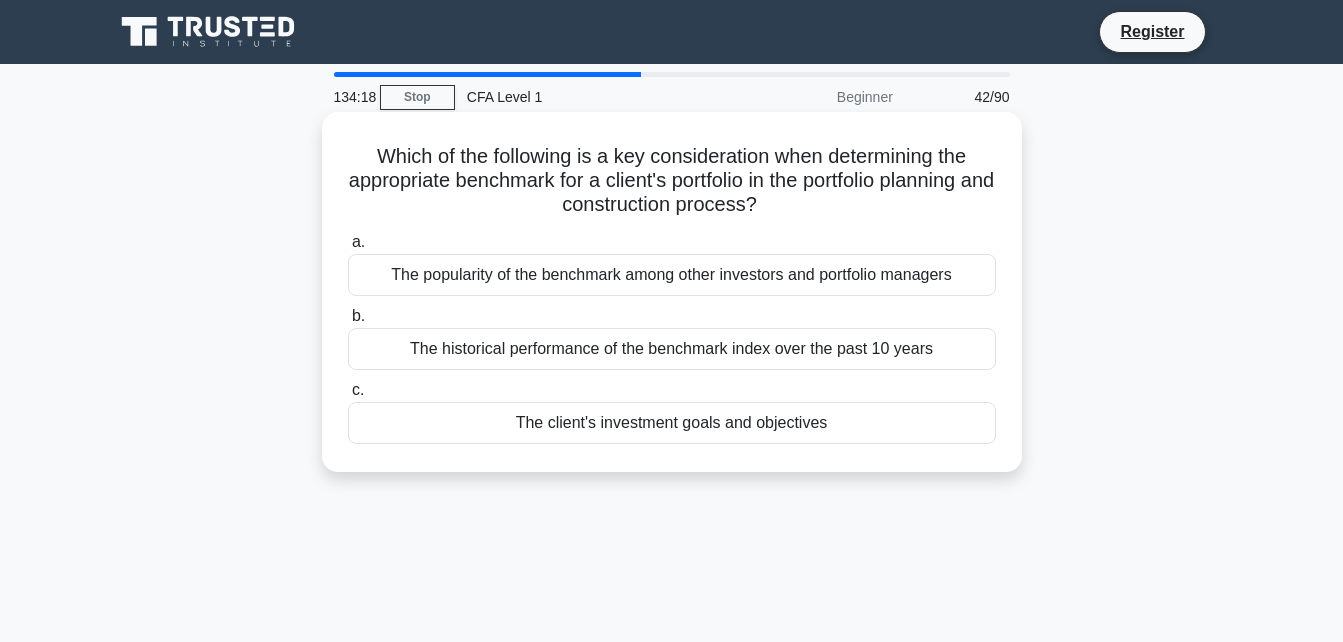 click on "Which of the following is a key consideration when determining the appropriate benchmark for a client's portfolio in the portfolio planning and construction process?
.spinner_0XTQ{transform-origin:center;animation:spinner_y6GP .75s linear infinite}@keyframes spinner_y6GP{100%{transform:rotate(360deg)}}
a.
The popularity of the benchmark among other investors and portfolio managers
b. c." at bounding box center (672, 292) 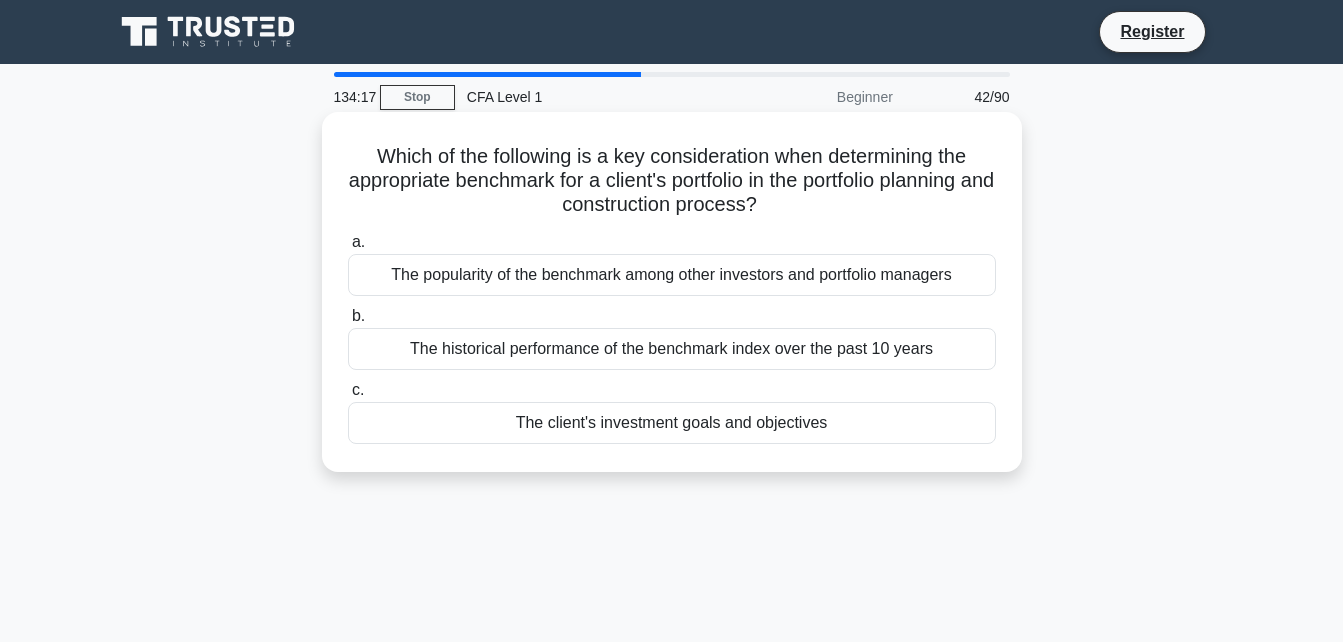 click on "The client's investment goals and objectives" at bounding box center (672, 423) 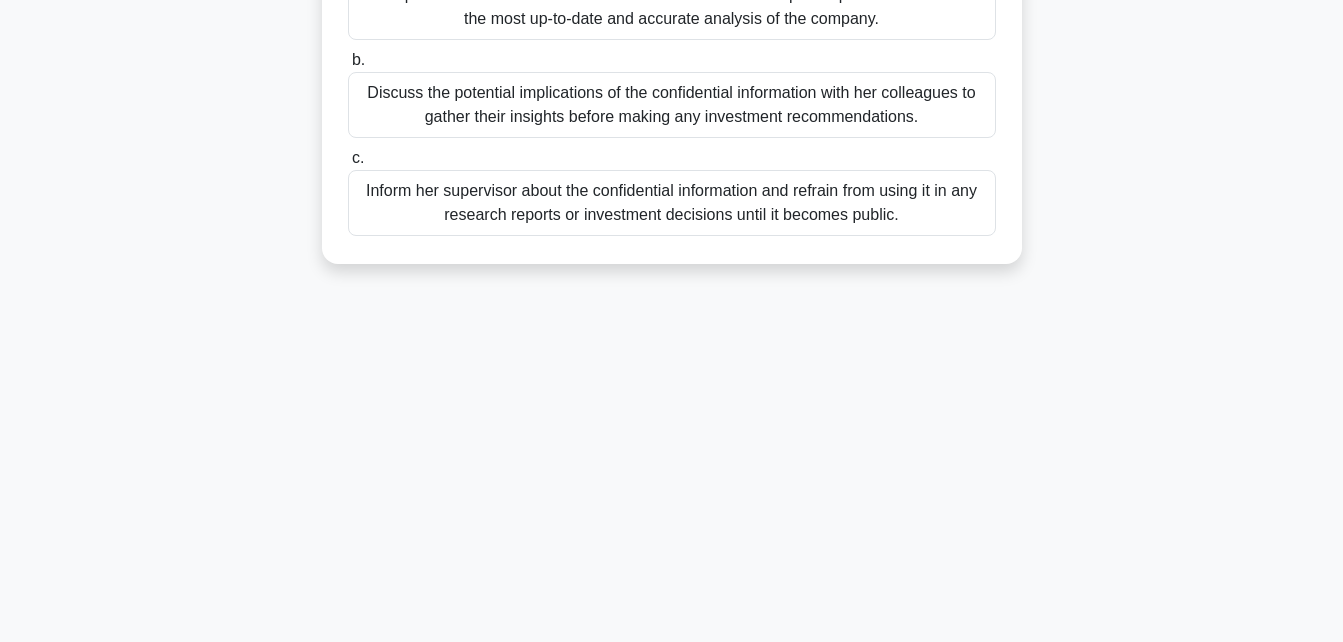 click on "Inform her supervisor about the confidential information and refrain from using it in any research reports or investment decisions until it becomes public." at bounding box center [672, 203] 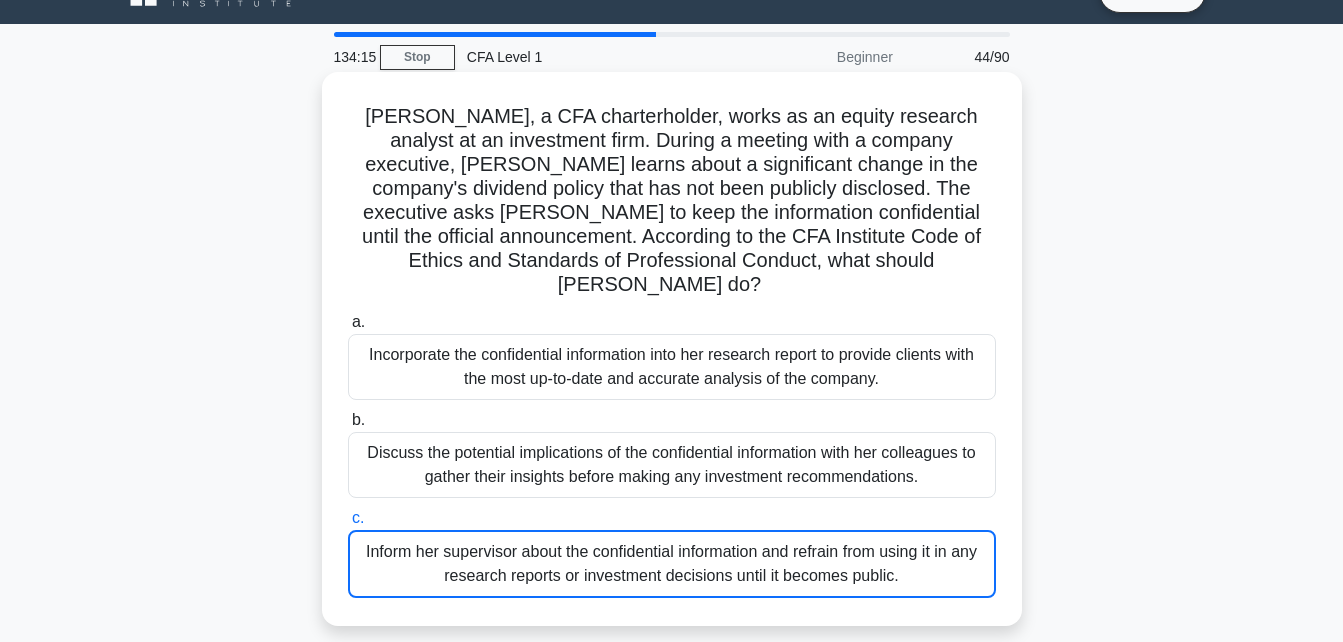 scroll, scrollTop: 0, scrollLeft: 0, axis: both 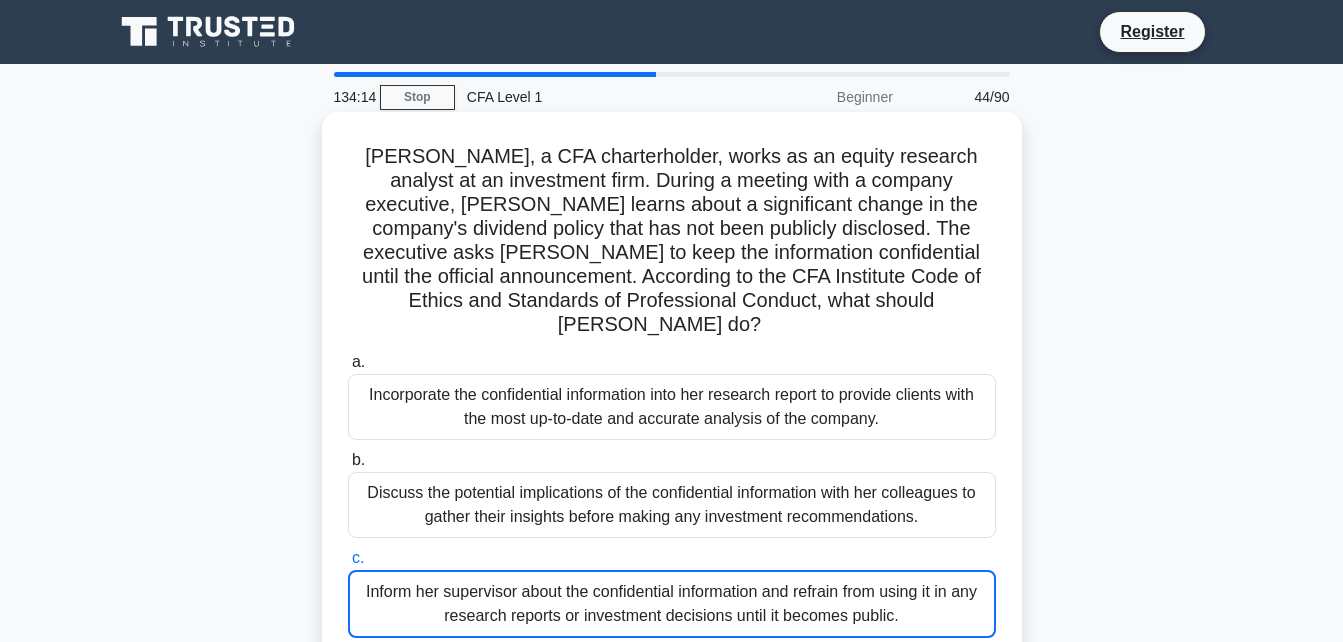 click on "Inform her supervisor about the confidential information and refrain from using it in any research reports or investment decisions until it becomes public." at bounding box center [672, 604] 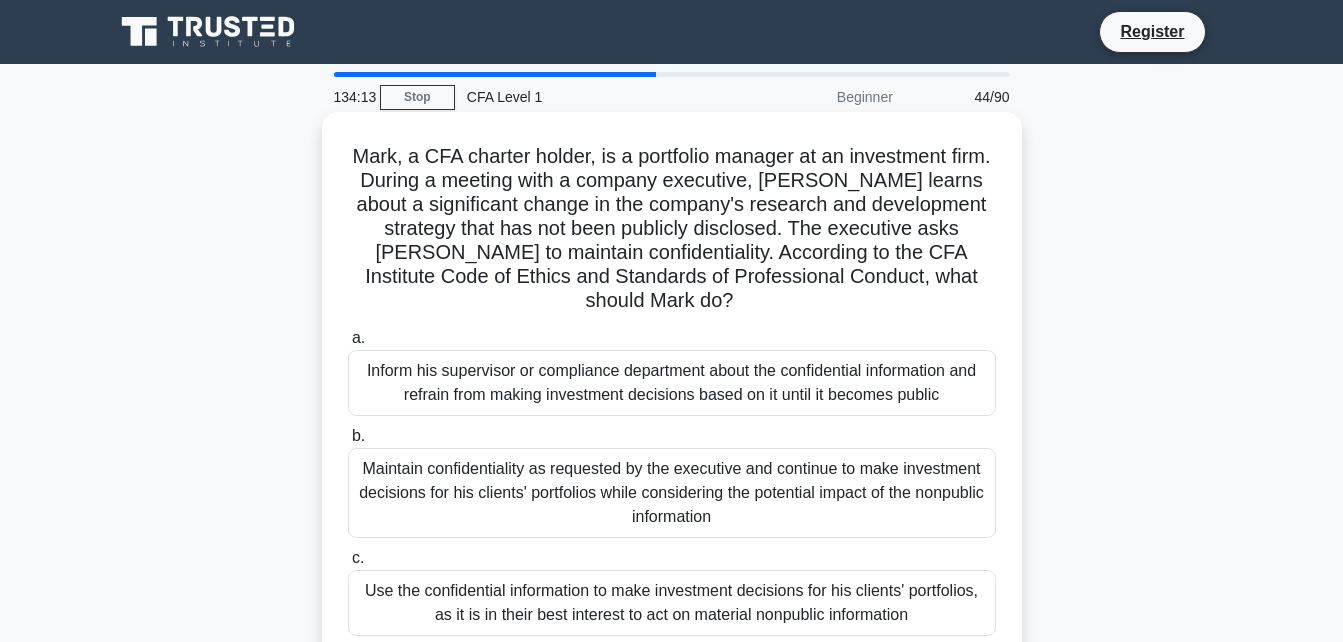 click on "Use the confidential information to make investment decisions for his clients' portfolios, as it is in their best interest to act on material nonpublic information" at bounding box center [672, 603] 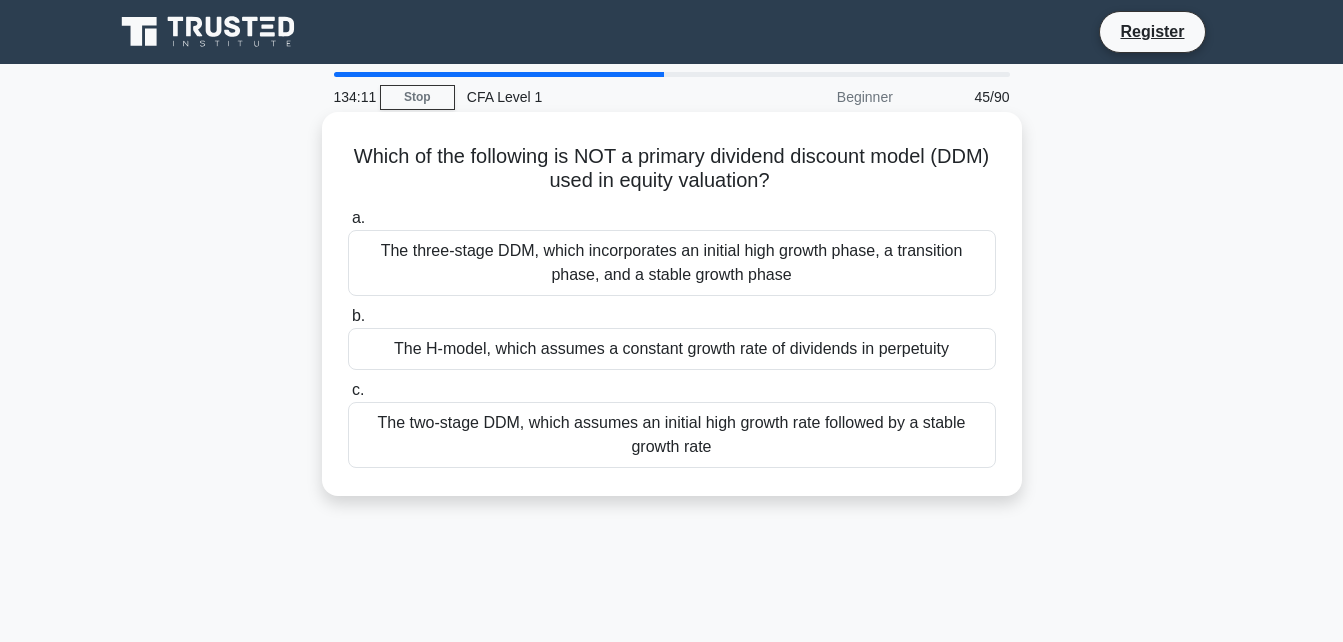 click on "The three-stage DDM, which incorporates an initial high growth phase, a transition phase, and a stable growth phase" at bounding box center [672, 263] 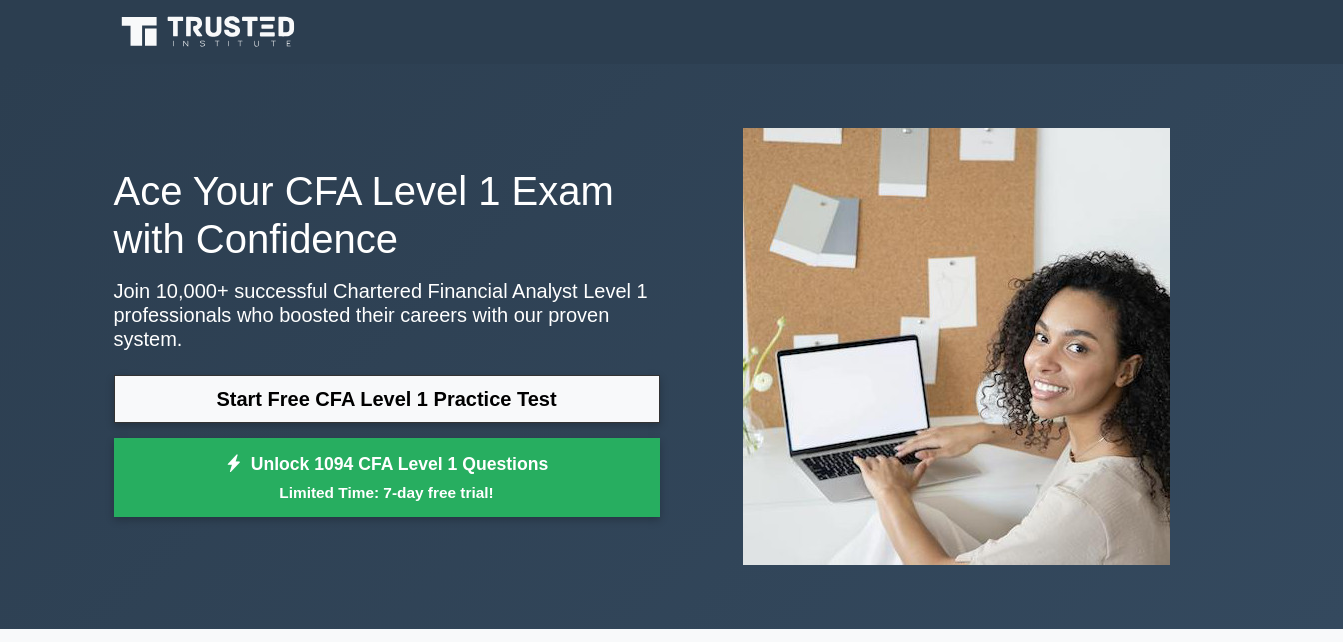 scroll, scrollTop: 2602, scrollLeft: 0, axis: vertical 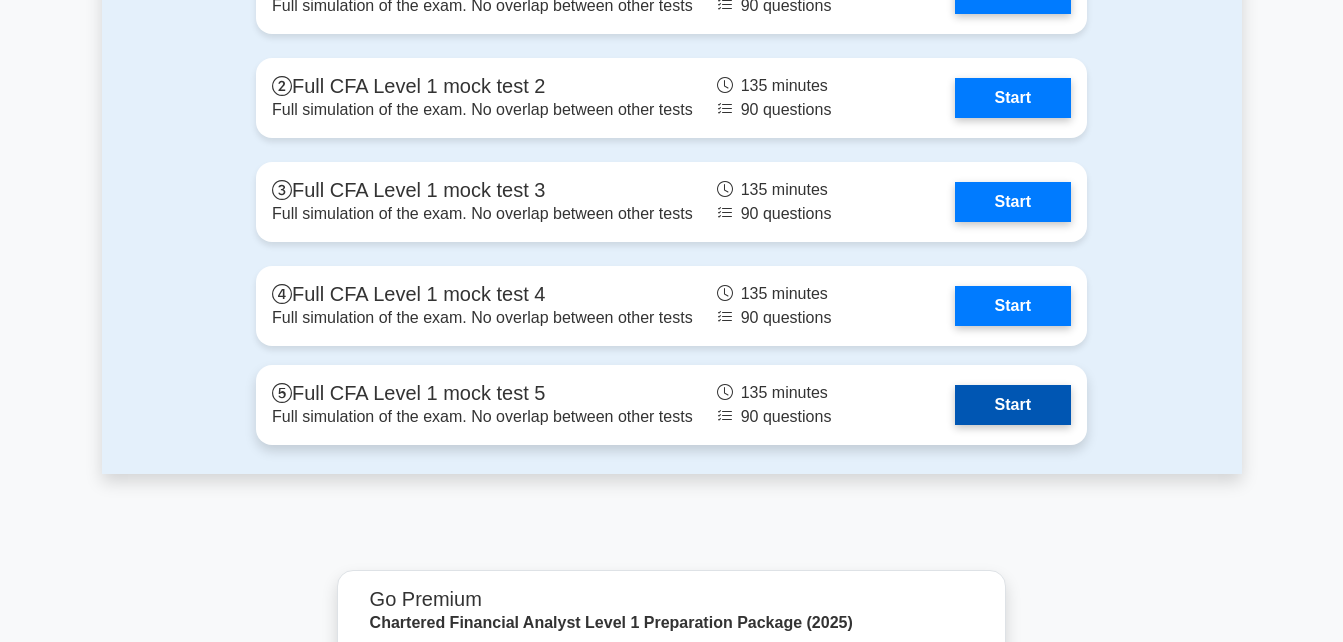 click on "Start" at bounding box center [1013, 405] 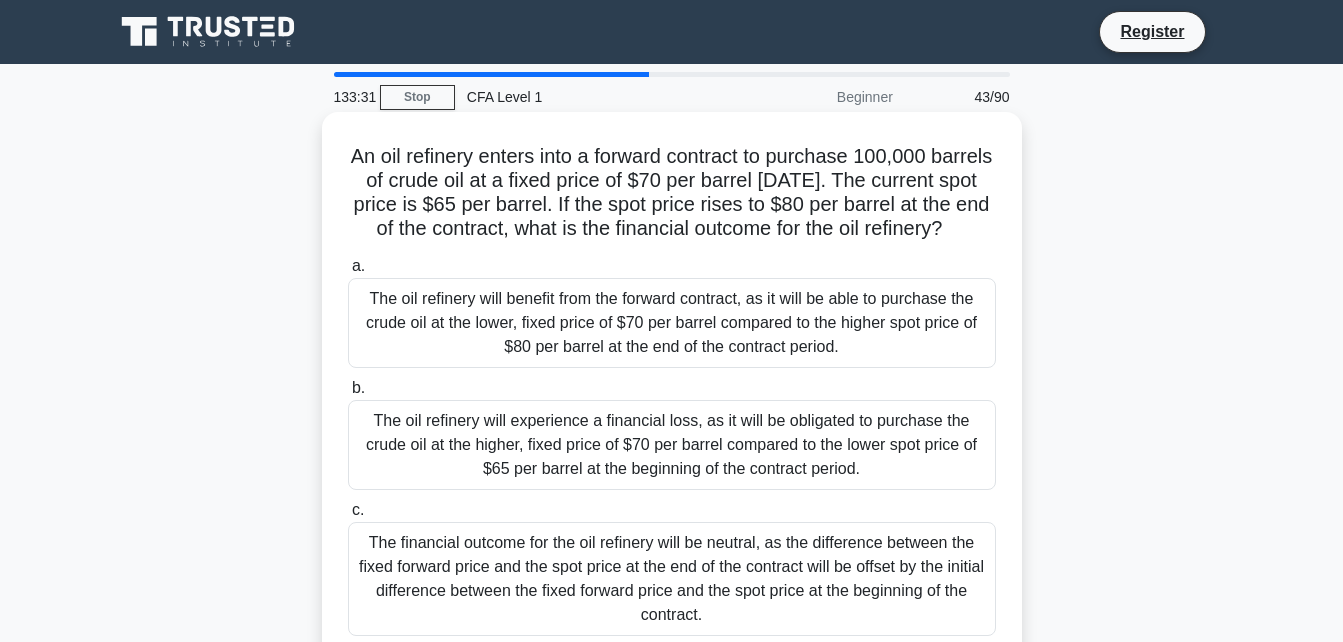 scroll, scrollTop: 0, scrollLeft: 0, axis: both 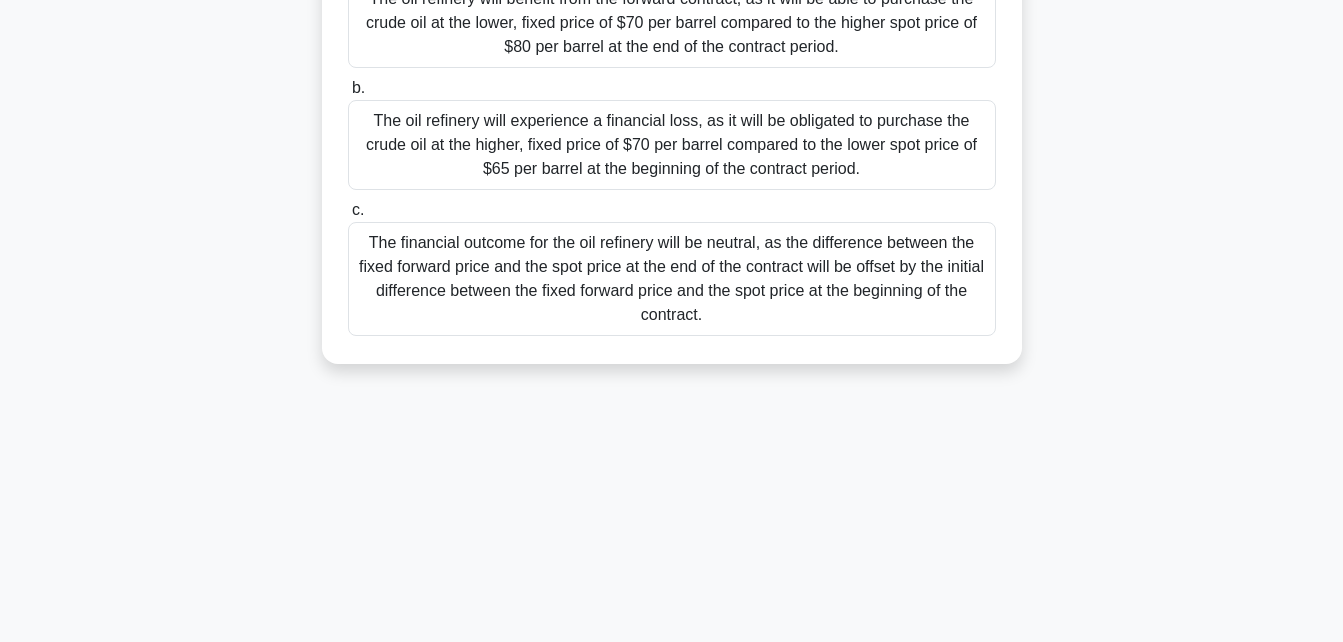 click on "The financial outcome for the oil refinery will be neutral, as the difference between the fixed forward price and the spot price at the end of the contract will be offset by the initial difference between the fixed forward price and the spot price at the beginning of the contract." at bounding box center (672, 279) 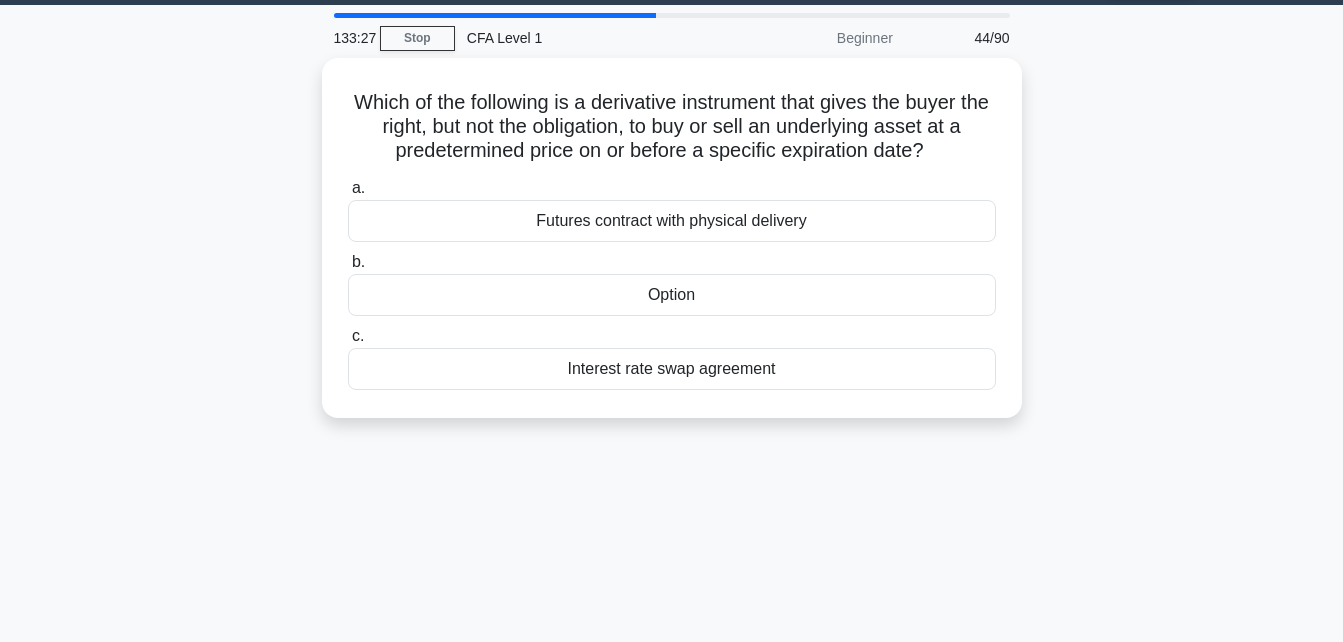 scroll, scrollTop: 0, scrollLeft: 0, axis: both 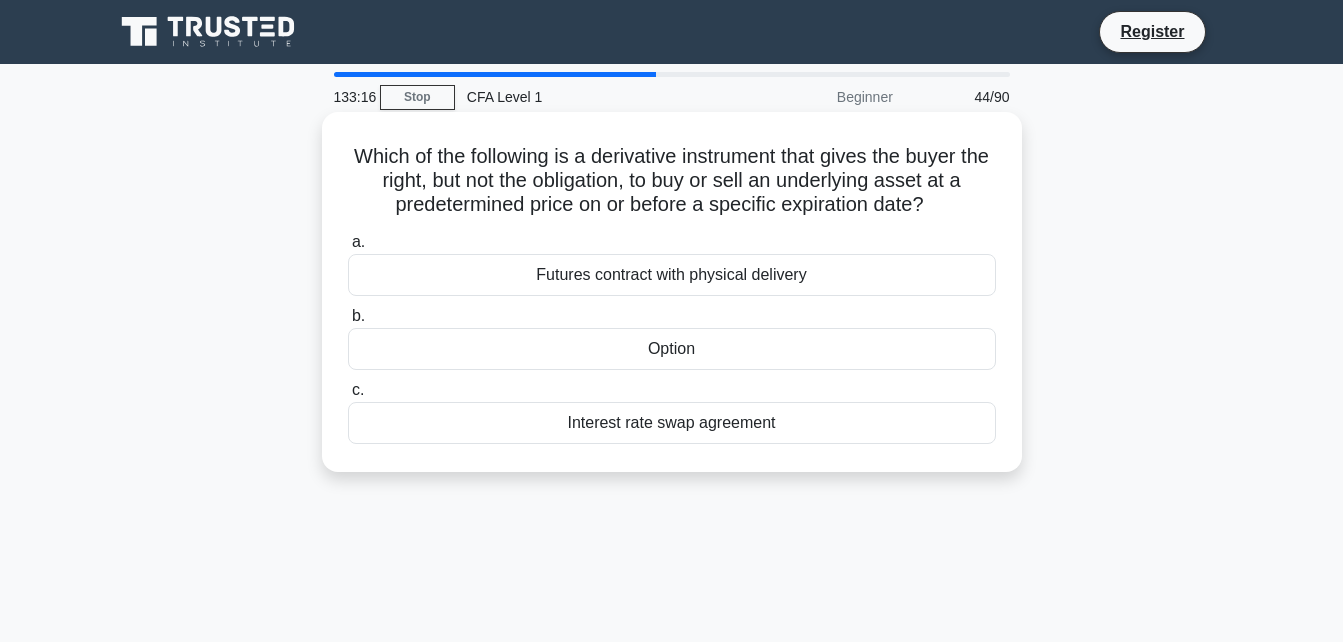 click on "Futures contract with physical delivery" at bounding box center [672, 275] 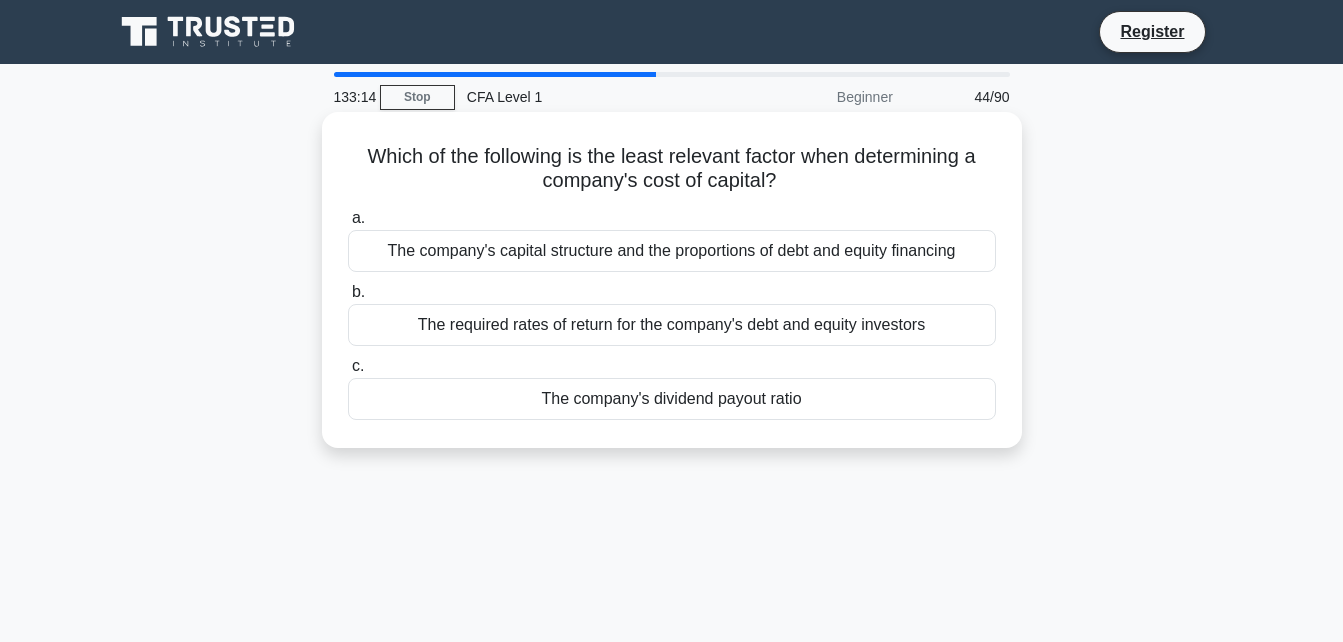 click on "The company's capital structure and the proportions of debt and equity financing" at bounding box center (672, 251) 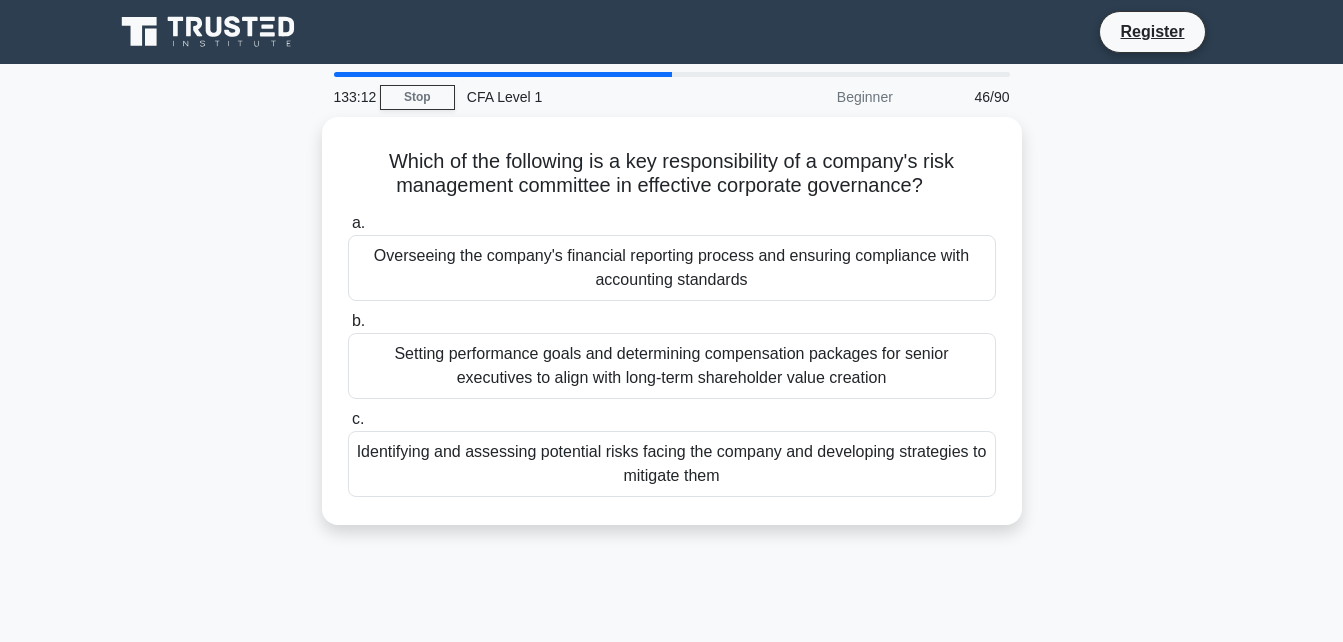 click on "Overseeing the company's financial reporting process and ensuring compliance with accounting standards" at bounding box center [672, 268] 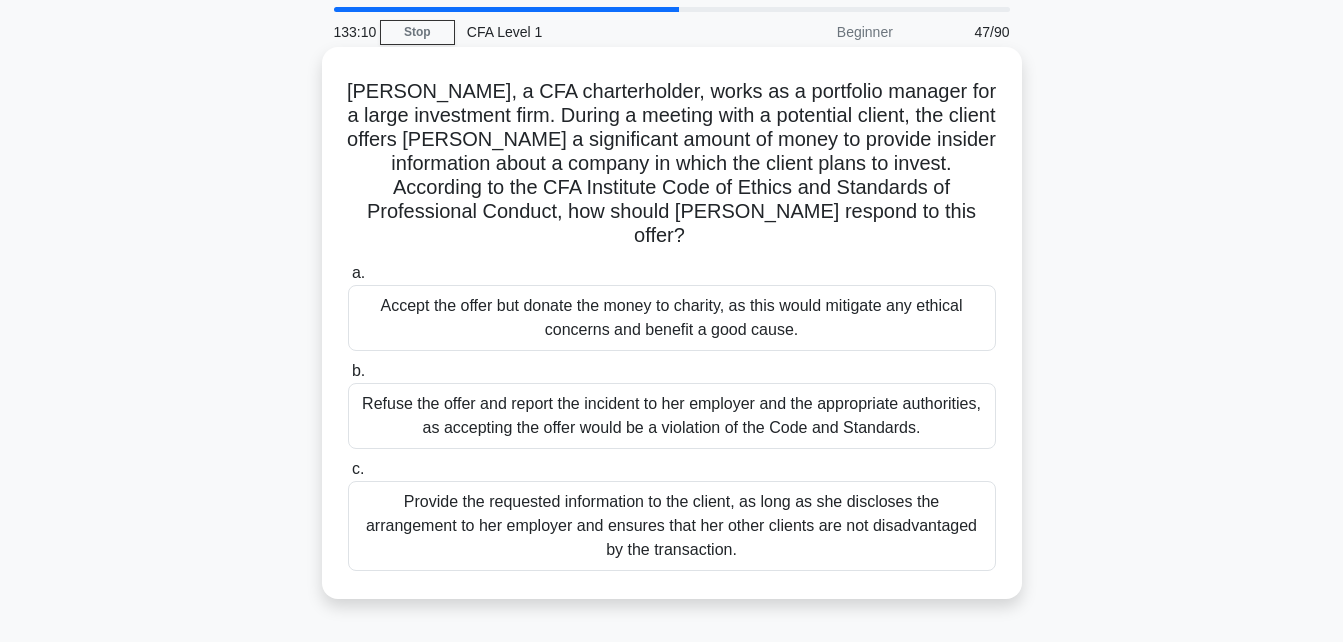 scroll, scrollTop: 100, scrollLeft: 0, axis: vertical 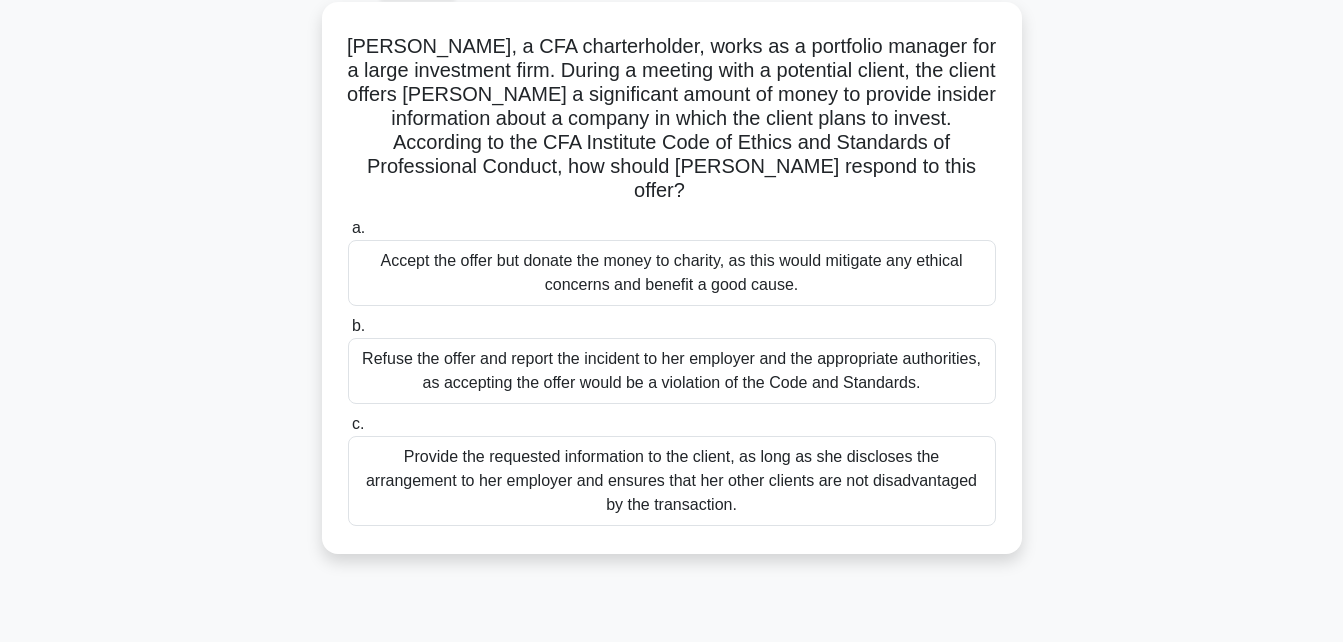 drag, startPoint x: 495, startPoint y: 164, endPoint x: 507, endPoint y: 187, distance: 25.942244 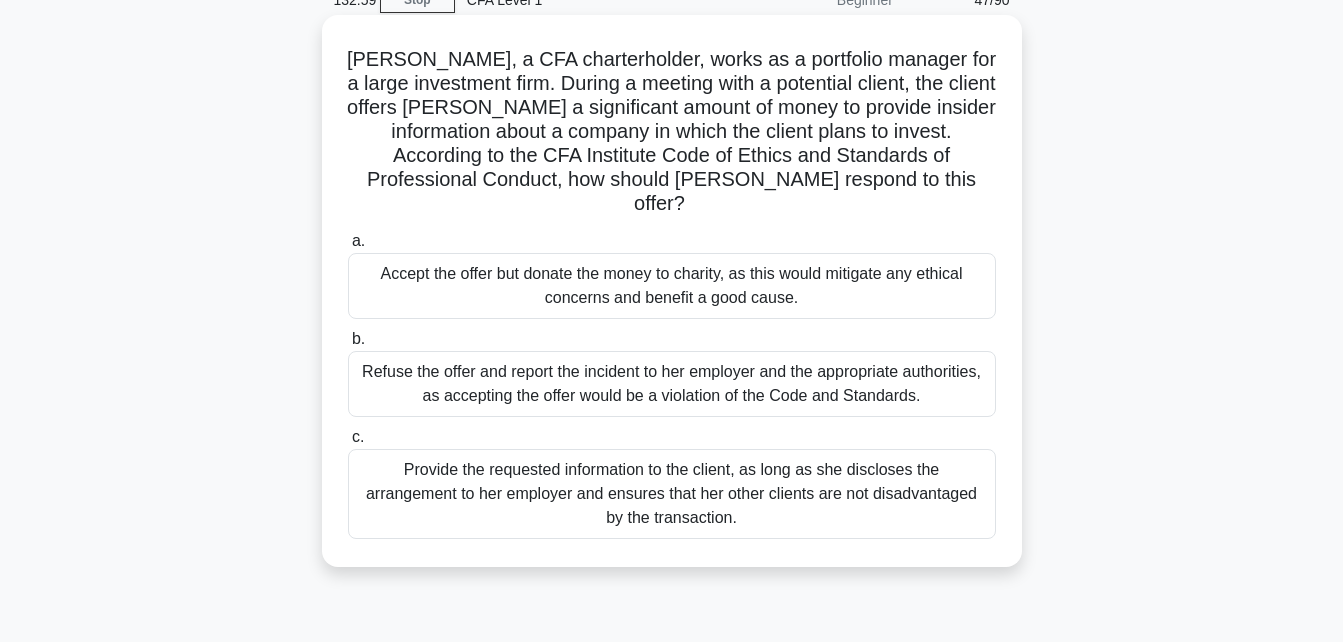 scroll, scrollTop: 90, scrollLeft: 0, axis: vertical 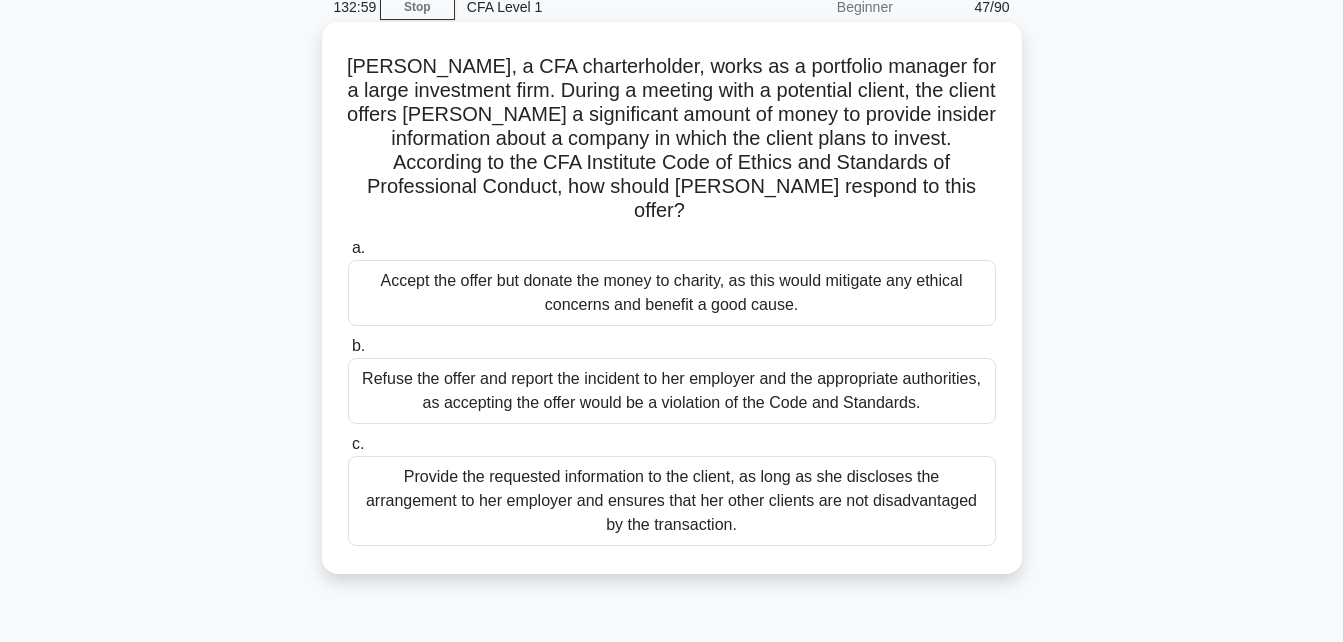 drag, startPoint x: 779, startPoint y: 161, endPoint x: 781, endPoint y: 141, distance: 20.09975 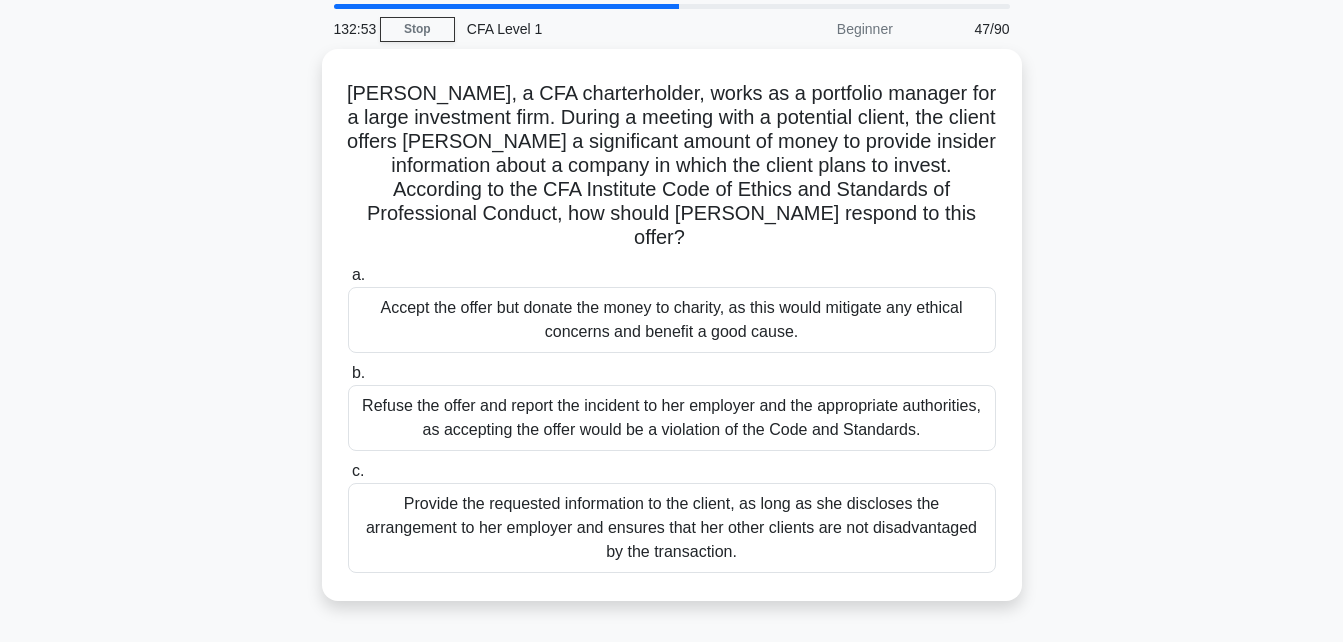 drag, startPoint x: 1063, startPoint y: 350, endPoint x: 1062, endPoint y: 324, distance: 26.019224 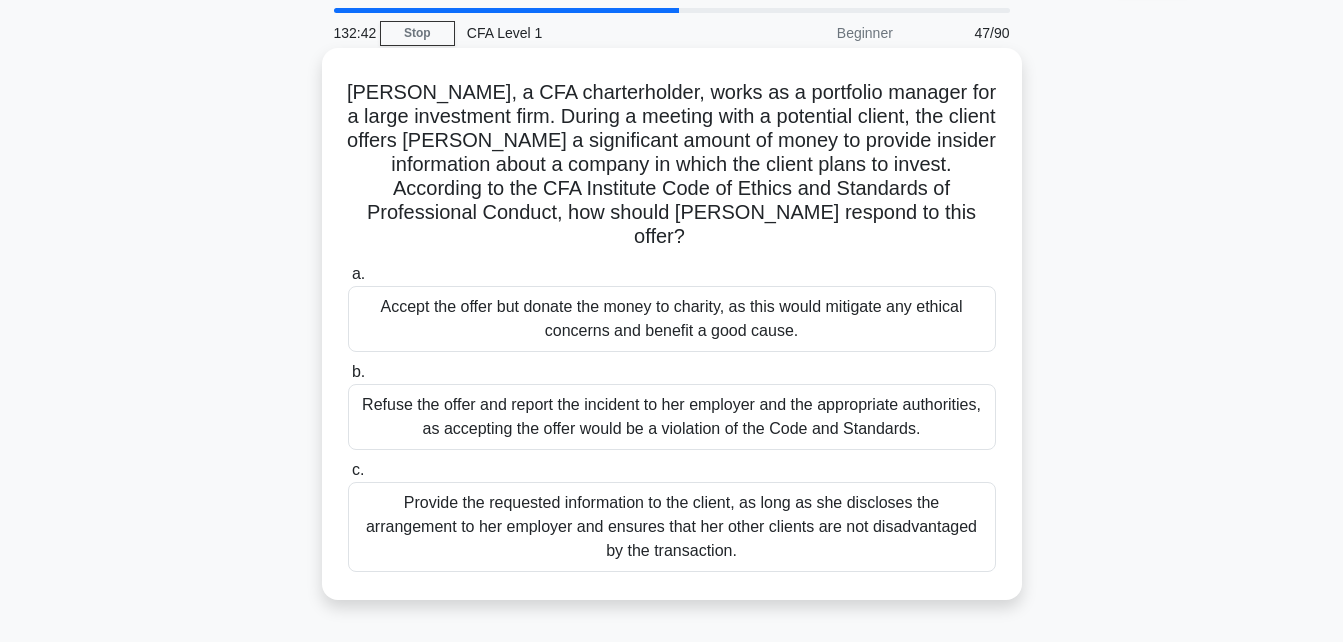 click on "Refuse the offer and report the incident to her employer and the appropriate authorities, as accepting the offer would be a violation of the Code and Standards." at bounding box center [672, 417] 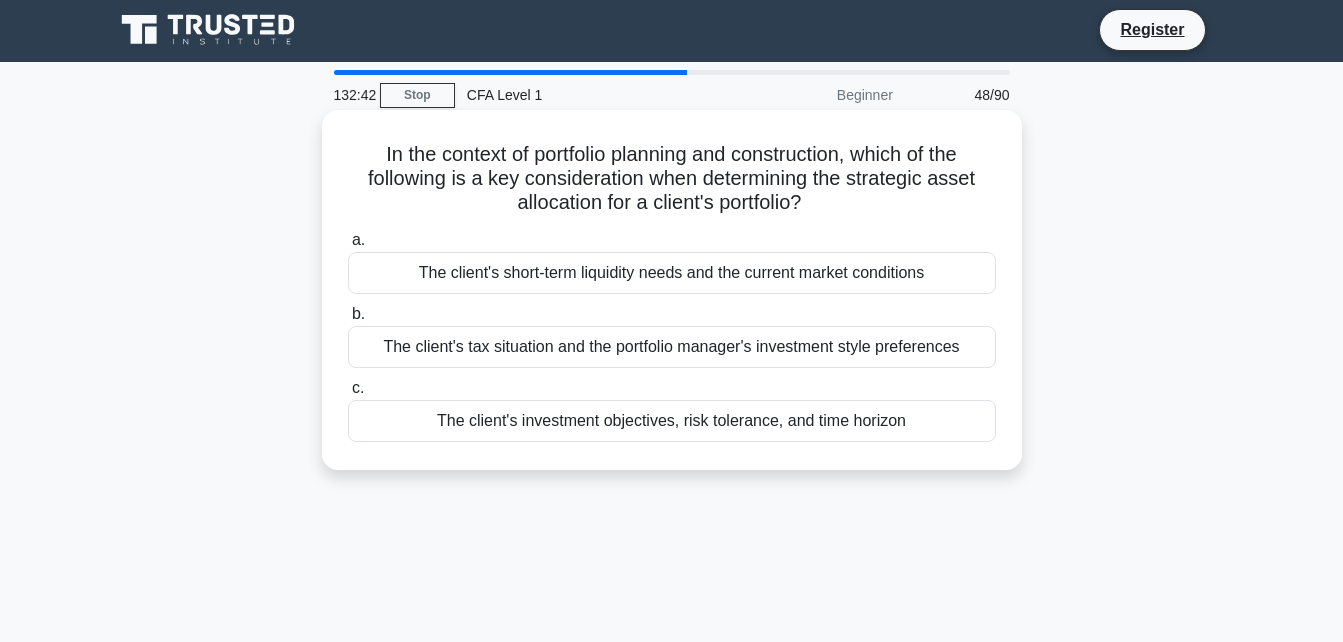 scroll, scrollTop: 0, scrollLeft: 0, axis: both 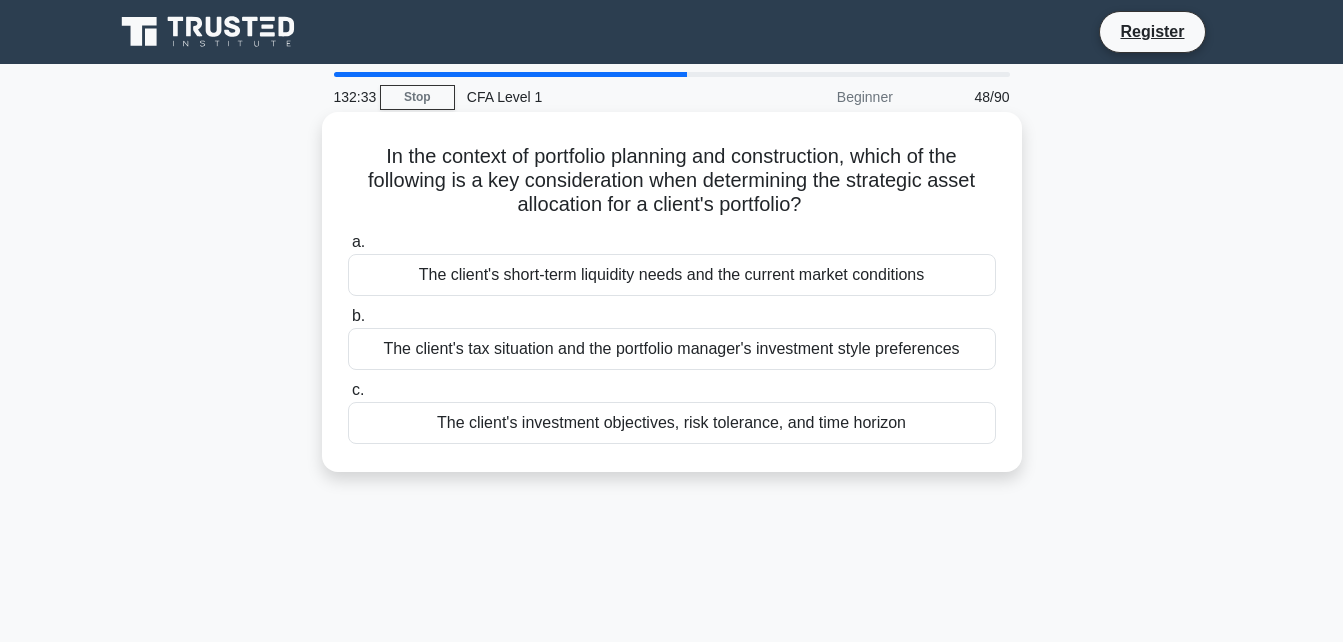 click on "The client's investment objectives, risk tolerance, and time horizon" at bounding box center [672, 423] 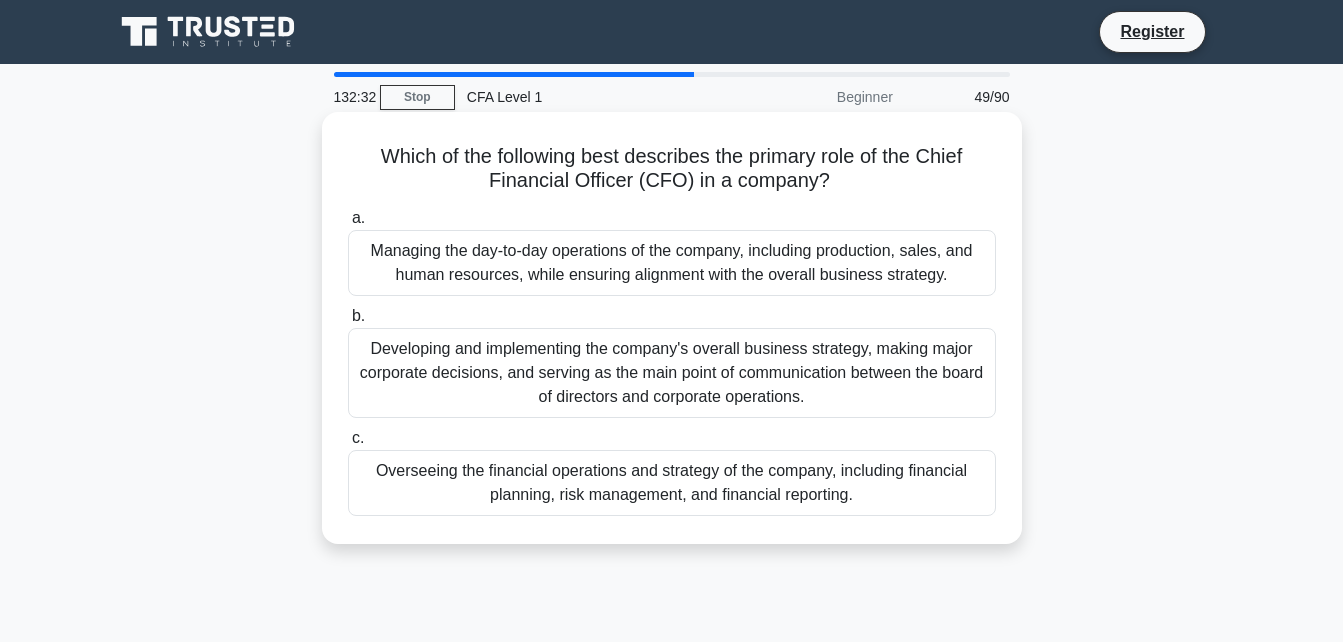 click on "Developing and implementing the company's overall business strategy, making major corporate decisions, and serving as the main point of communication between the board of directors and corporate operations." at bounding box center [672, 373] 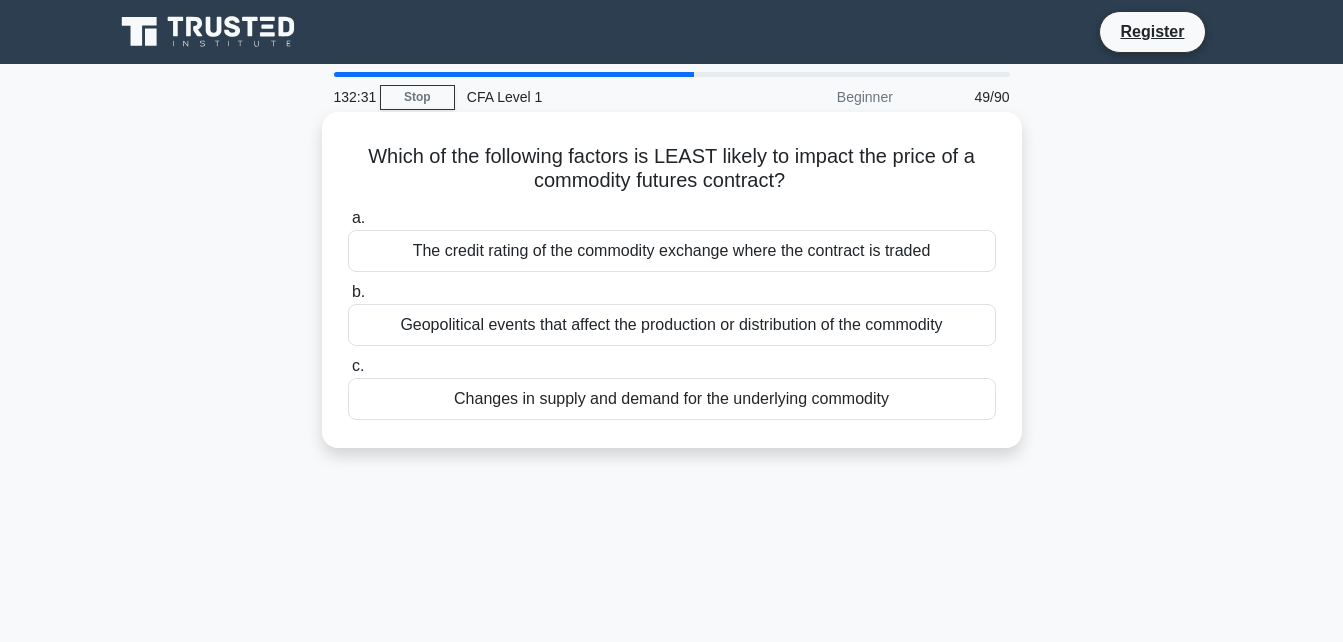 click on "b.
Geopolitical events that affect the production or distribution of the commodity" at bounding box center (672, 313) 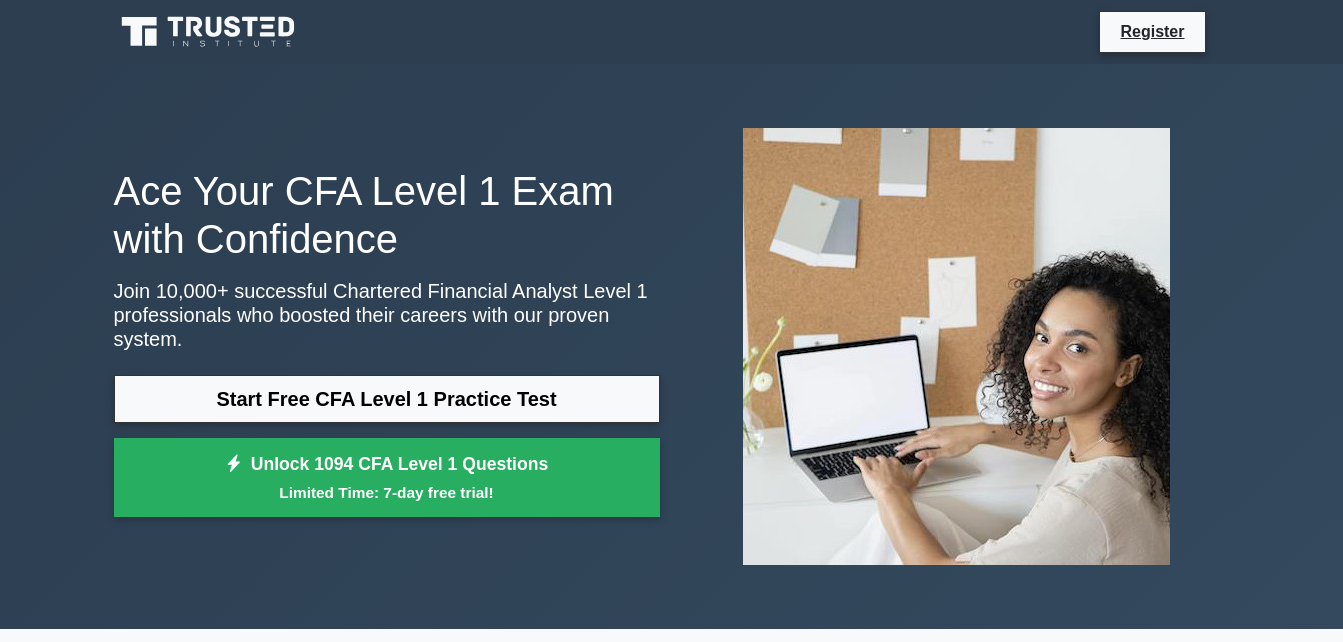 scroll, scrollTop: 3000, scrollLeft: 0, axis: vertical 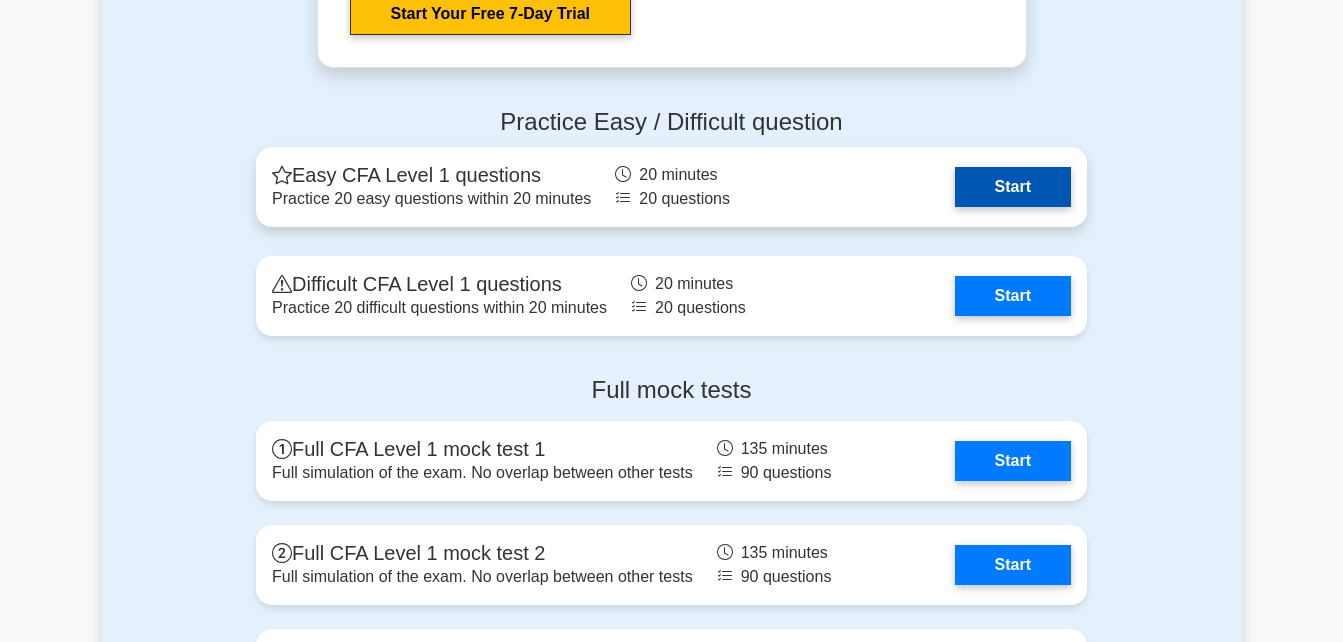 click on "Start" at bounding box center [1013, 187] 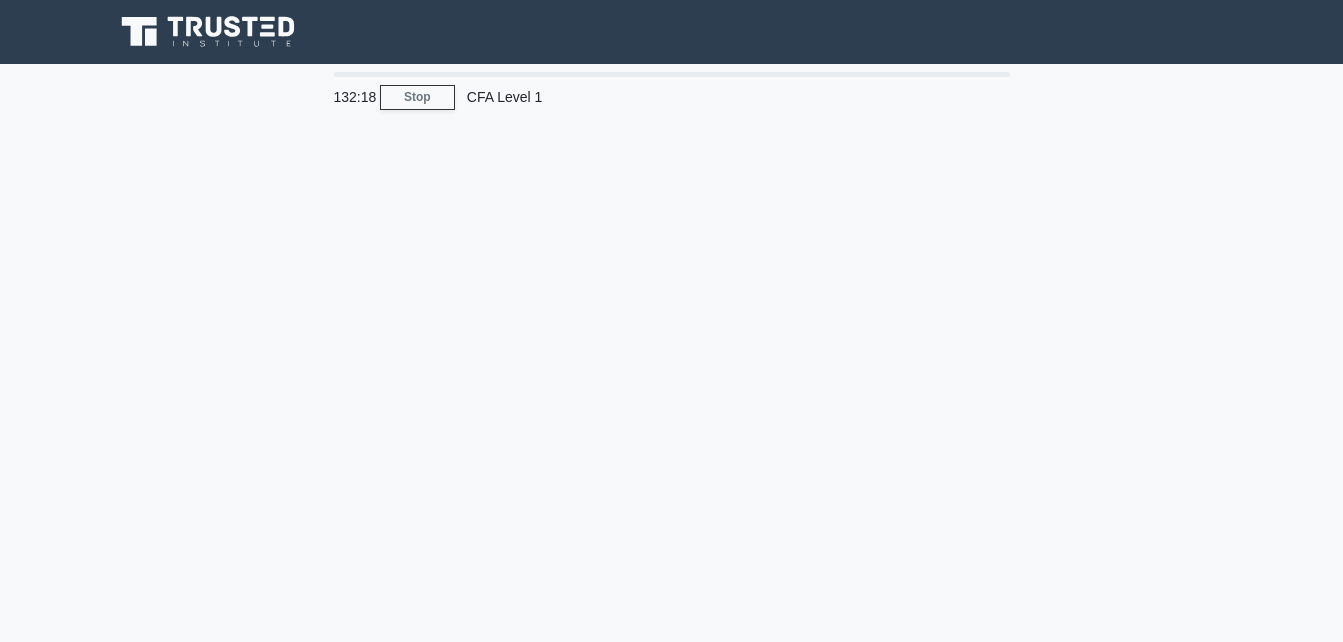 scroll, scrollTop: 0, scrollLeft: 0, axis: both 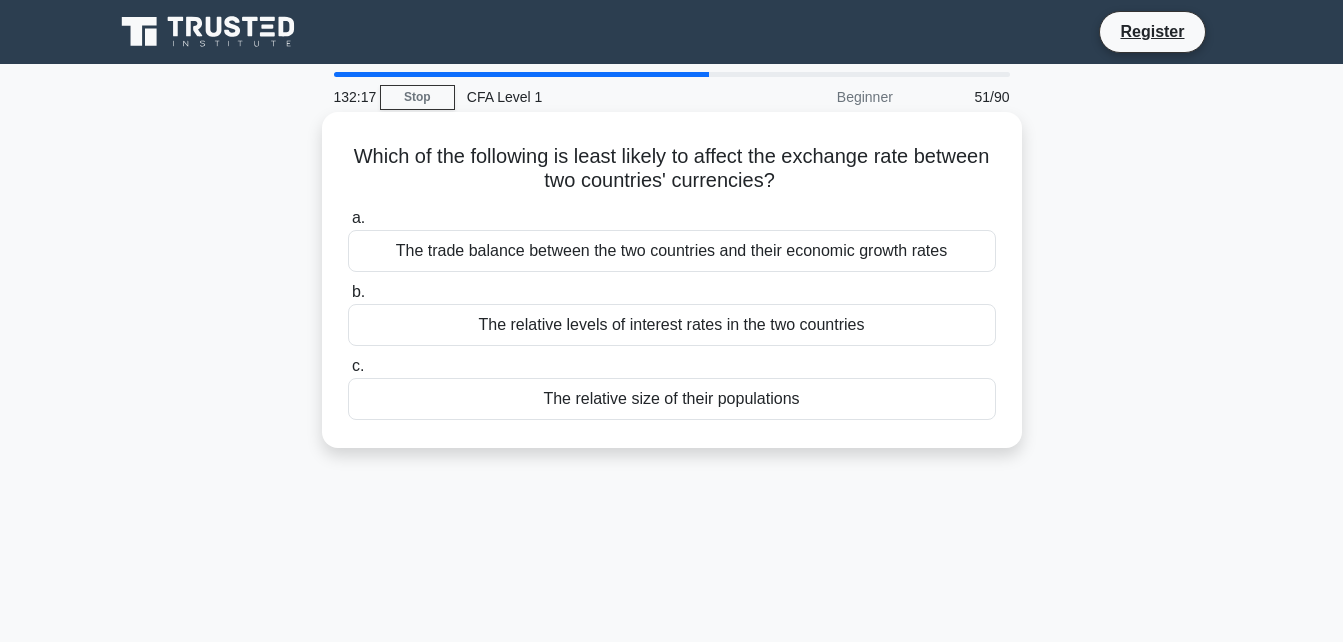 click on "The trade balance between the two countries and their economic growth rates" at bounding box center (672, 251) 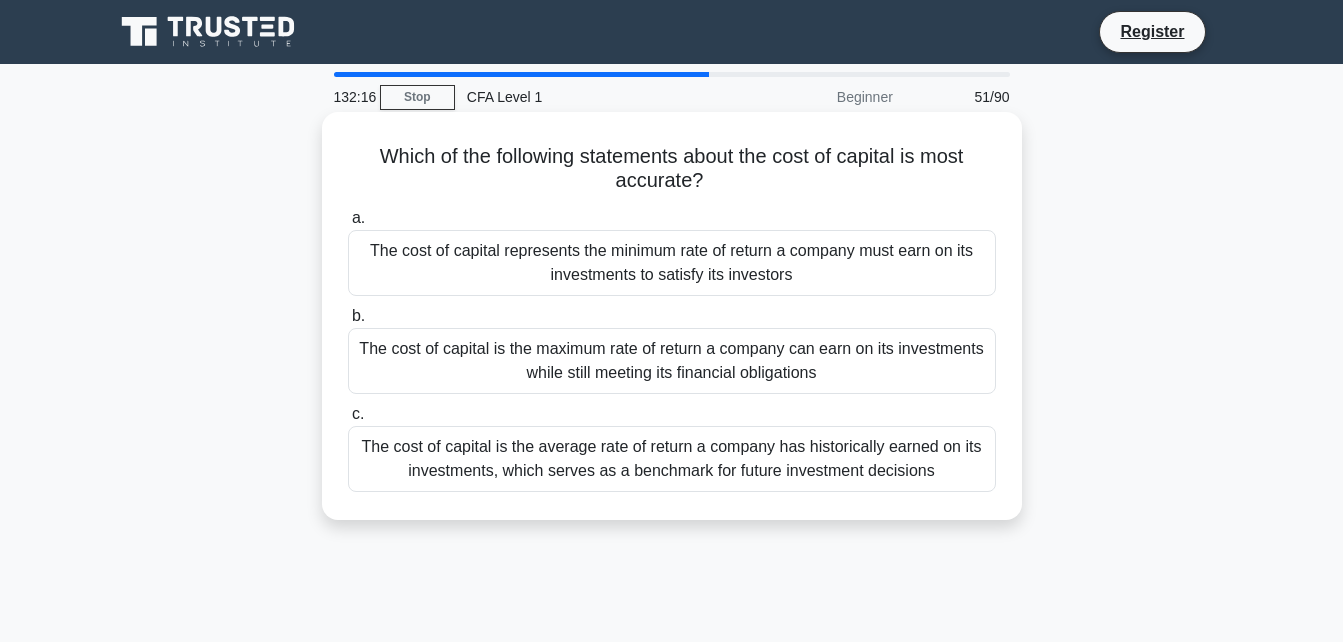click on "The cost of capital represents the minimum rate of return a company must earn on its investments to satisfy its investors" at bounding box center (672, 263) 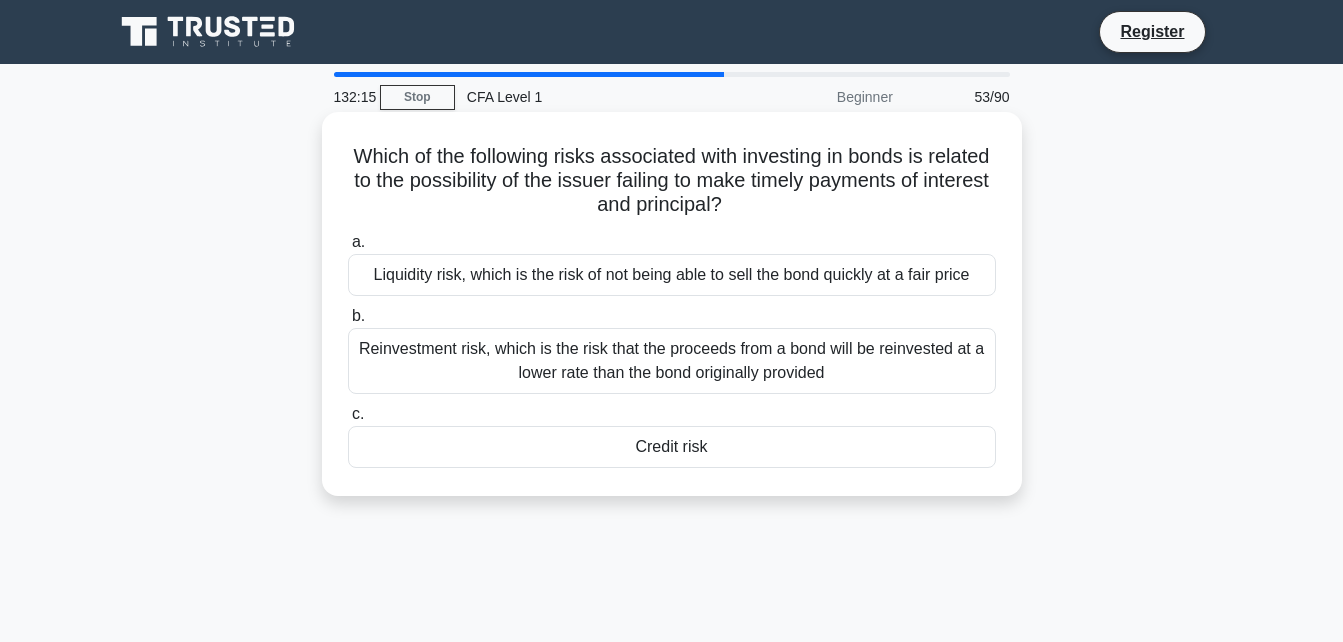 click on "Reinvestment risk, which is the risk that the proceeds from a bond will be reinvested at a lower rate than the bond originally provided" at bounding box center [672, 361] 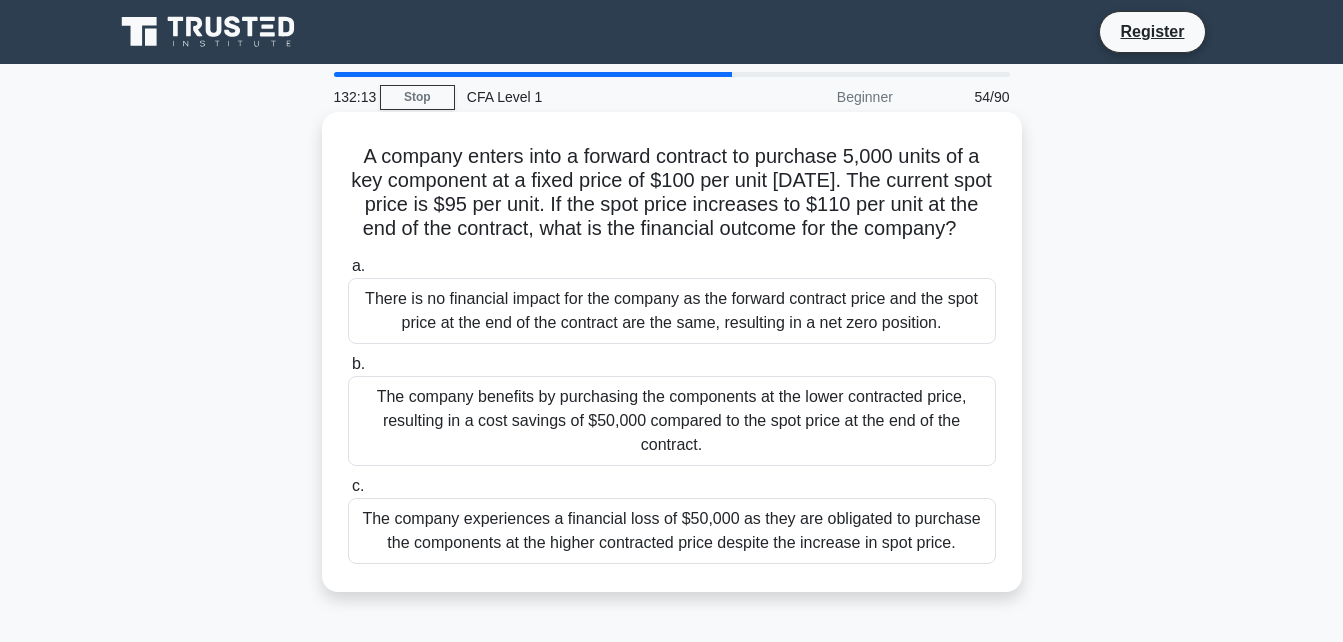 click on "There is no financial impact for the company as the forward contract price and the spot price at the end of the contract are the same, resulting in a net zero position." at bounding box center [672, 311] 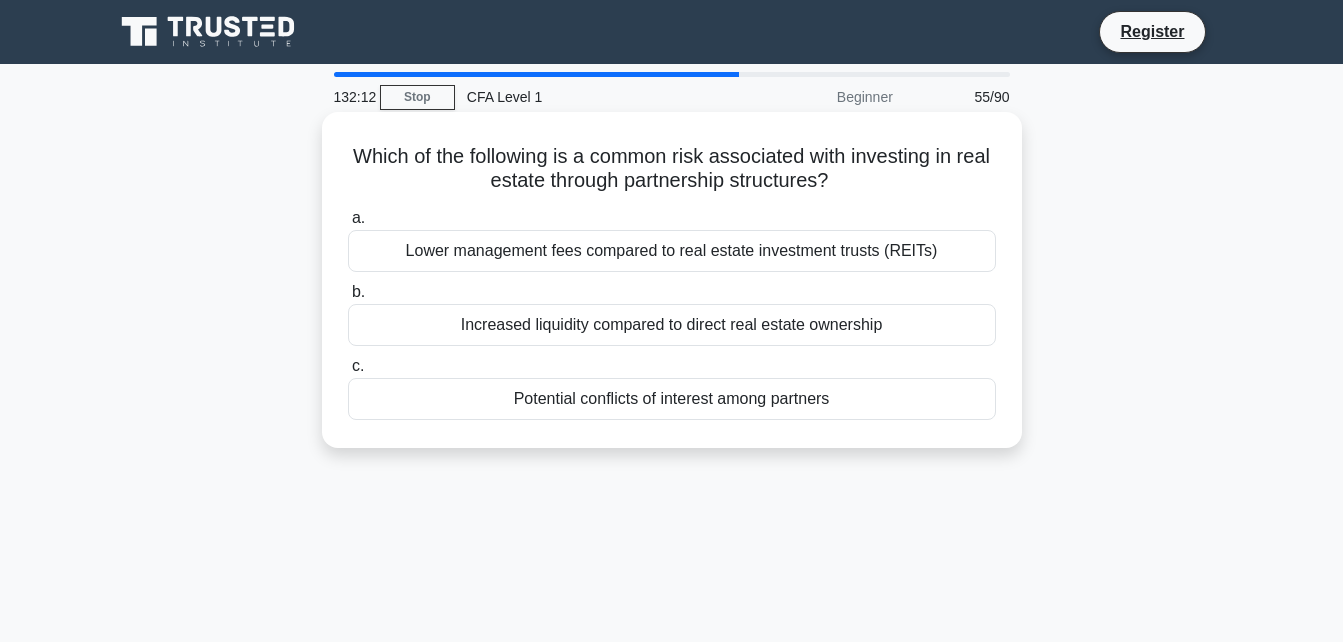 click on "Increased liquidity compared to direct real estate ownership" at bounding box center [672, 325] 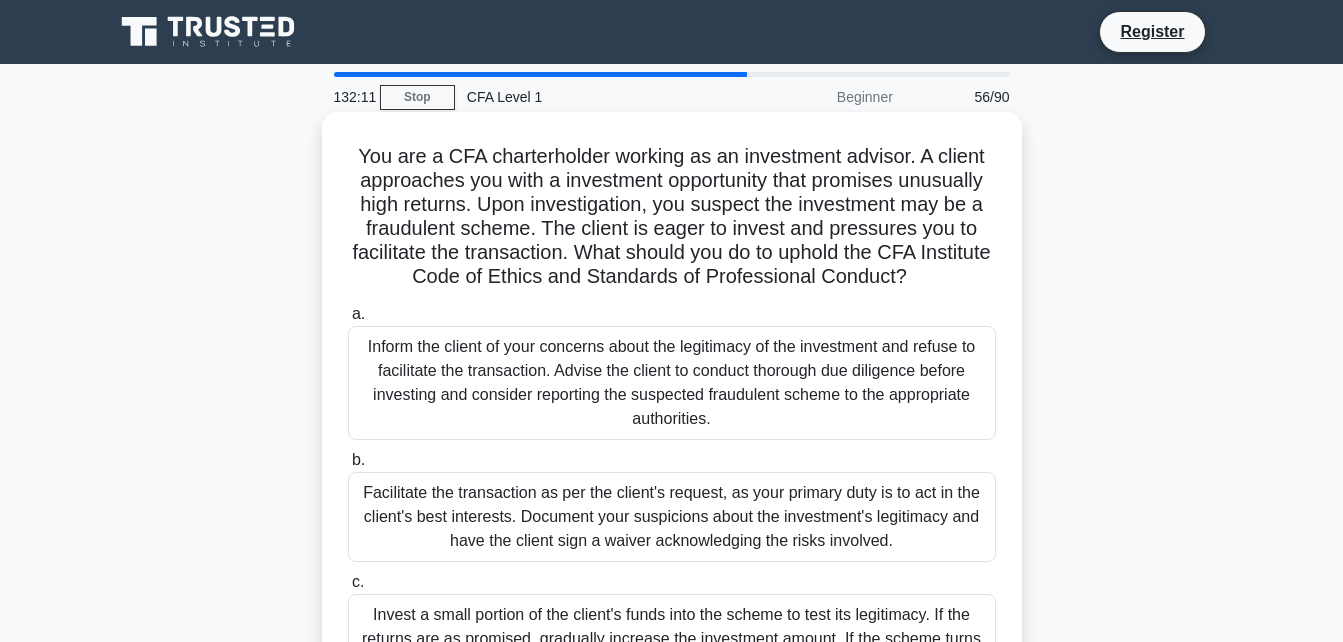 click on "Inform the client of your concerns about the legitimacy of the investment and refuse to facilitate the transaction. Advise the client to conduct thorough due diligence before investing and consider reporting the suspected fraudulent scheme to the appropriate authorities." at bounding box center (672, 383) 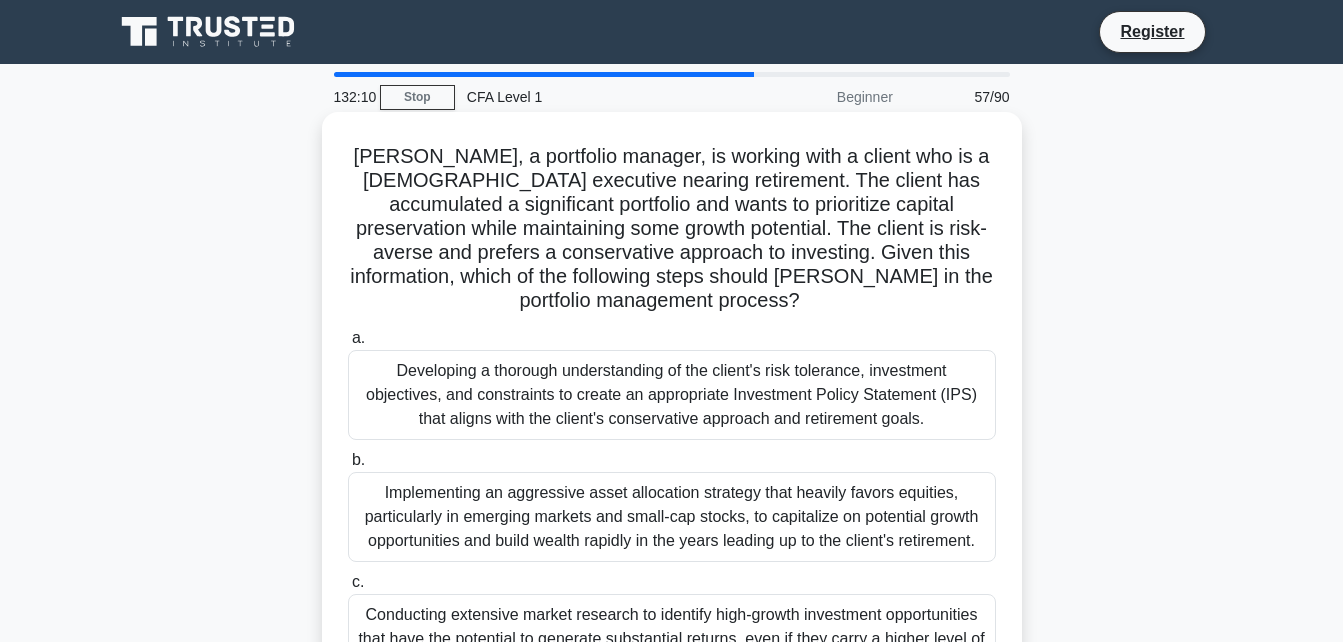 click on "Developing a thorough understanding of the client's risk tolerance, investment objectives, and constraints to create an appropriate Investment Policy Statement (IPS) that aligns with the client's conservative approach and retirement goals." at bounding box center (672, 395) 